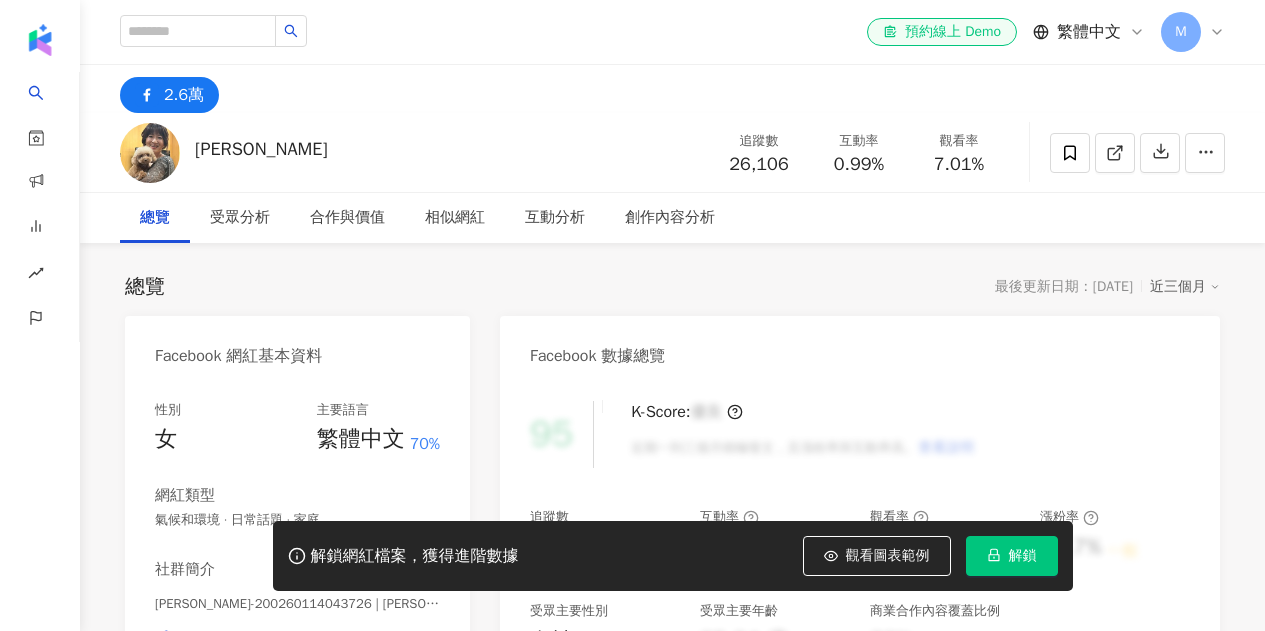 click on "謝瓊煖 追蹤數 26,106 互動率 0.99% 觀看率 7.01%" at bounding box center (672, 152) 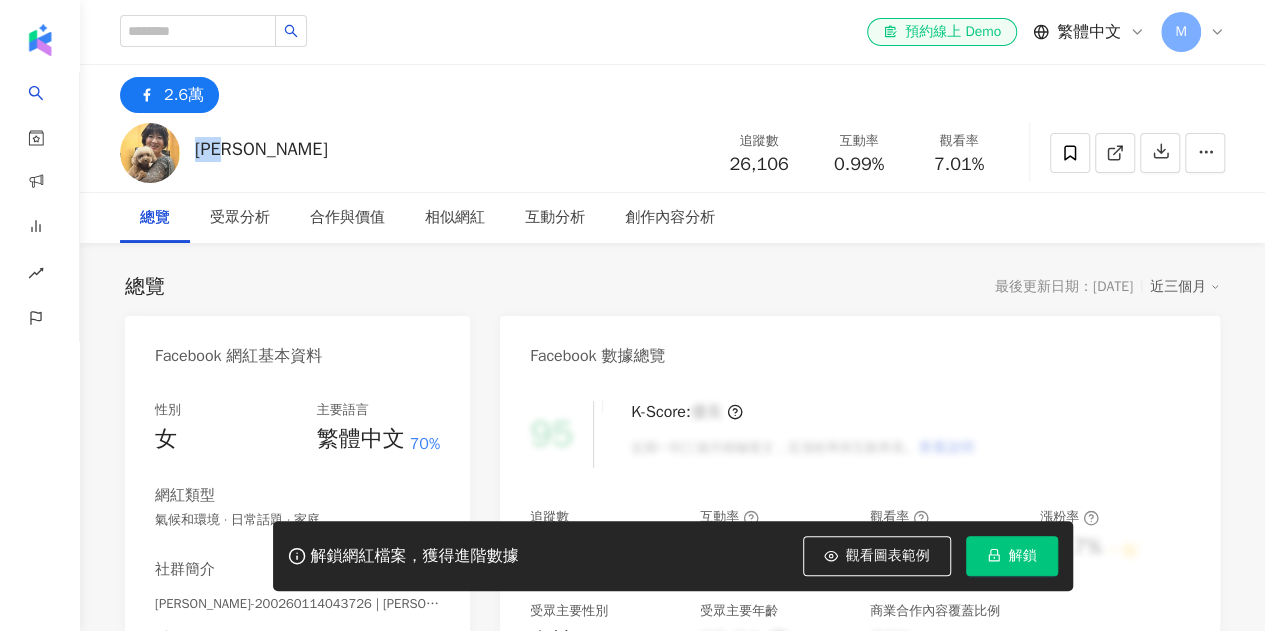click on "總覽 最後更新日期：2025/7/9 近三個月 Facebook 網紅基本資料 性別   女 主要語言   繁體中文 70% 網紅類型 氣候和環境 · 日常話題 · 家庭 社群簡介 謝瓊煖-200260114043726 | 謝瓊煖 | CherryHsieh1007 https://www.facebook.com/200260114043726 有關演藝相關工作請聯絡     傳軒媒體有限公司 Email    chuanxuan2015@gmail.com      看更多 Facebook 數據總覽 95 K-Score :   優良 近期一到三個月積極發文，且漲粉率與互動率高。 查看說明 追蹤數   26,106 互動率   0.99% 良好 觀看率   7.01% 不佳 漲粉率   35.7% 一般 受眾主要性別   女性 76% 受眾主要年齡   25-34 歲 76% 商業合作內容覆蓋比例   30% AI Facebook 成效等級三大指標 互動率 0.99% 良好 同等級網紅的互動率中位數為  0.19% 觀看率 7.01% 不佳 同等級網紅的觀看率中位數為  35.5% 漲粉率 35.7% 一般 同等級網紅的漲粉率中位數為  0.8% 成效等級 ： 優秀 良好 普通 不佳 追蹤數" at bounding box center (672, 1036) 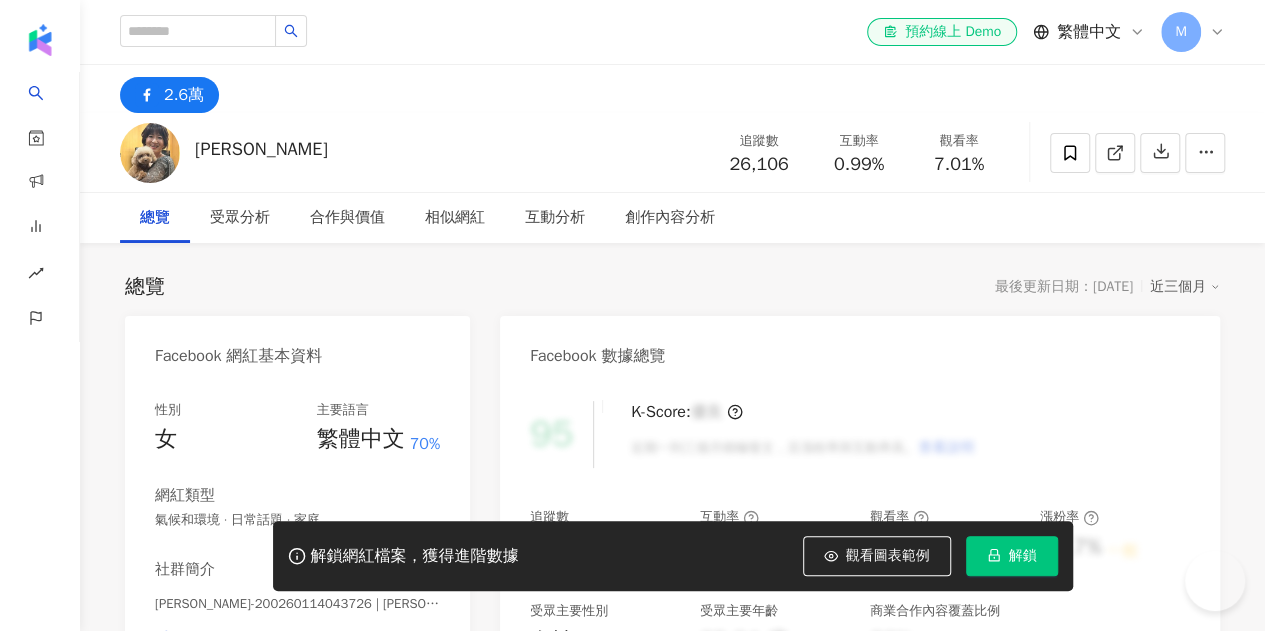 scroll, scrollTop: 0, scrollLeft: 0, axis: both 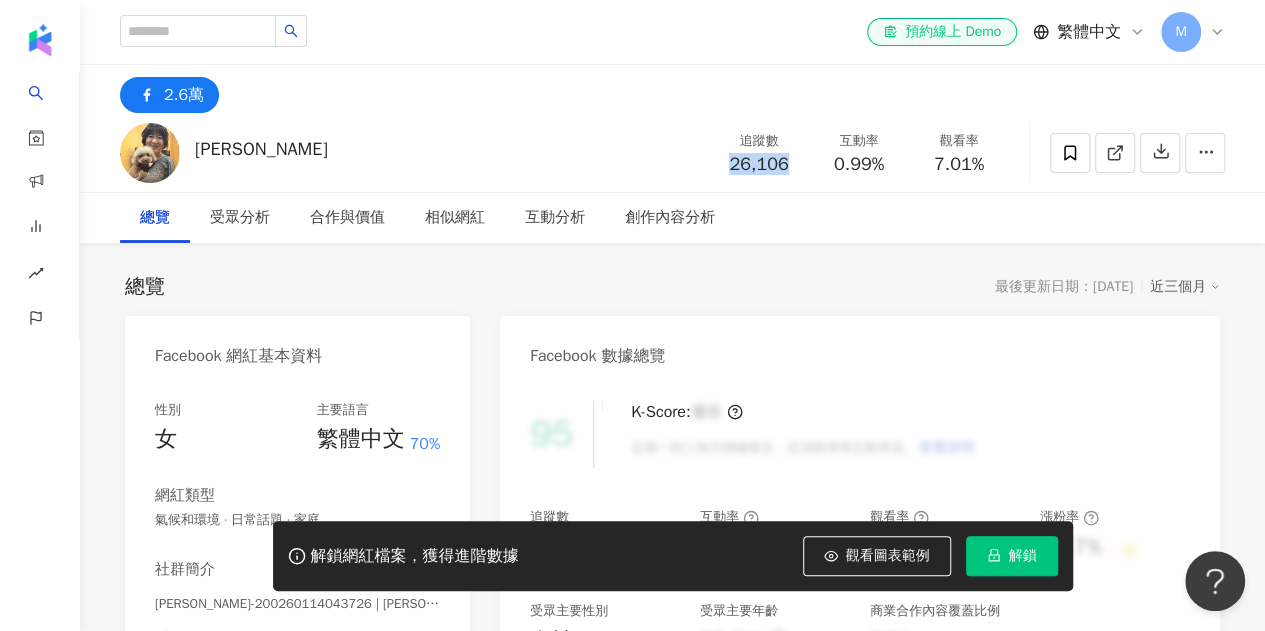 drag, startPoint x: 715, startPoint y: 157, endPoint x: 789, endPoint y: 167, distance: 74.672615 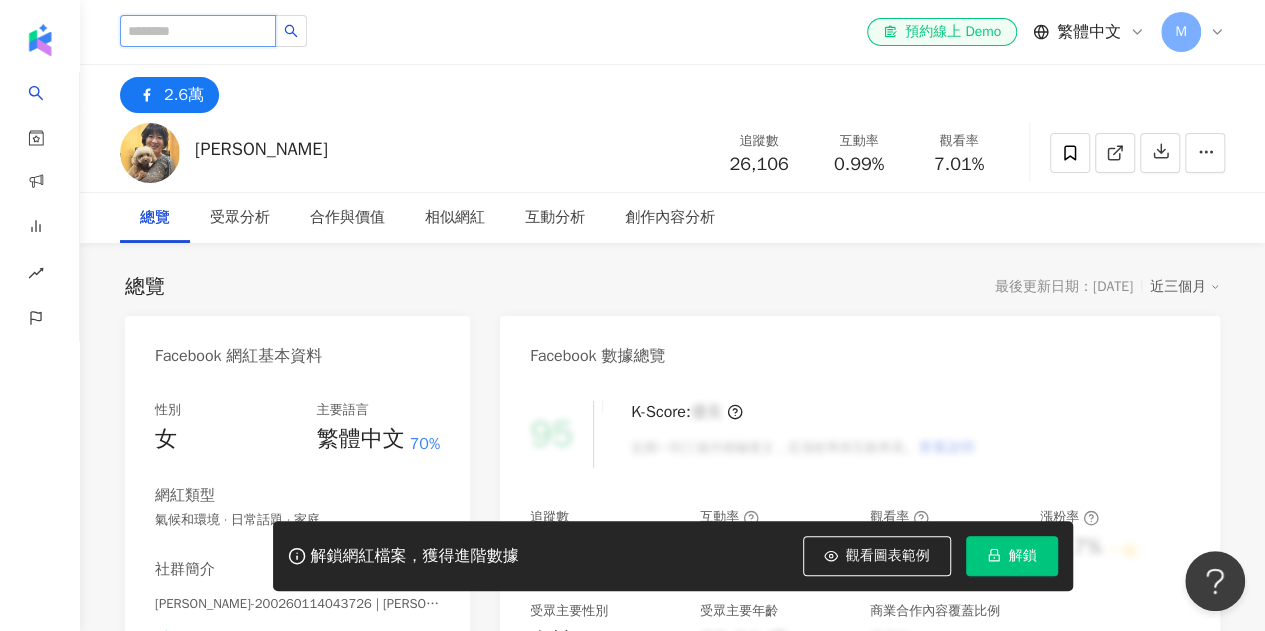 click at bounding box center (198, 31) 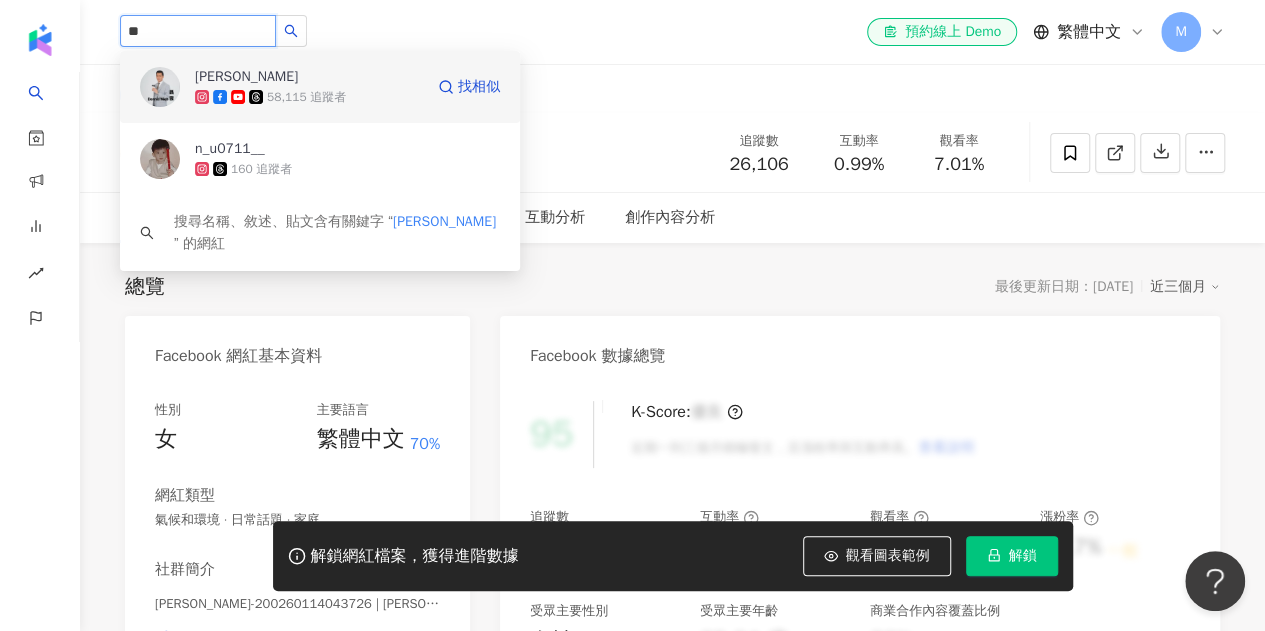 click on "聶雲 58,115   追蹤者 找相似" at bounding box center (320, 87) 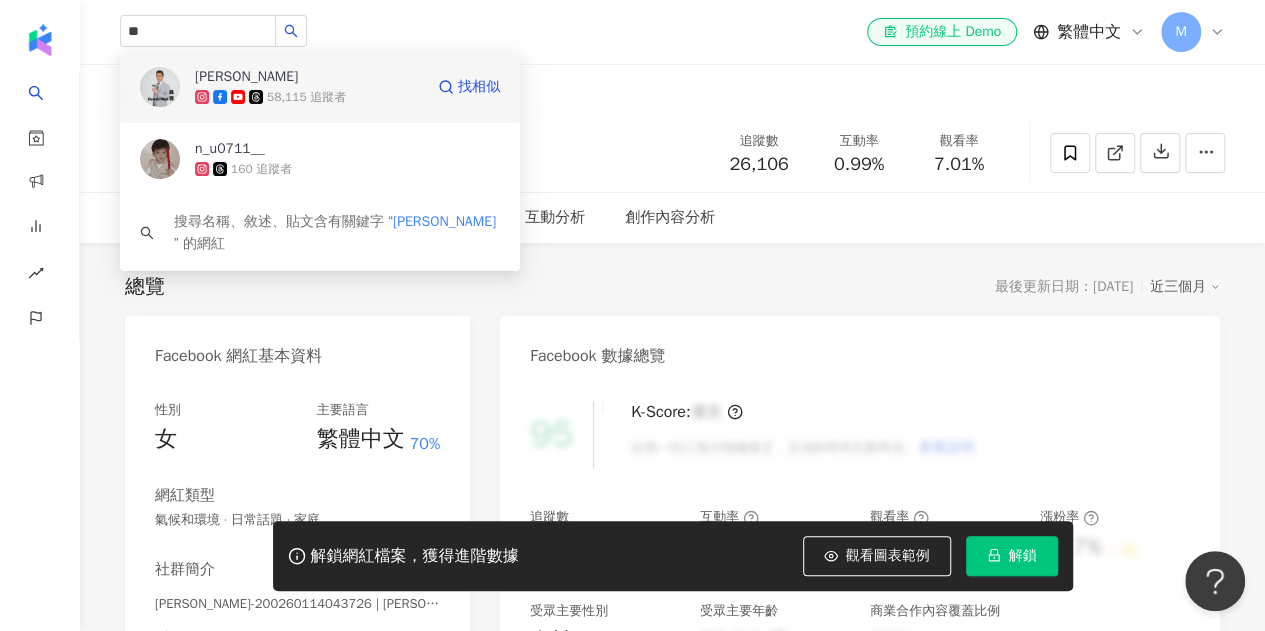 type 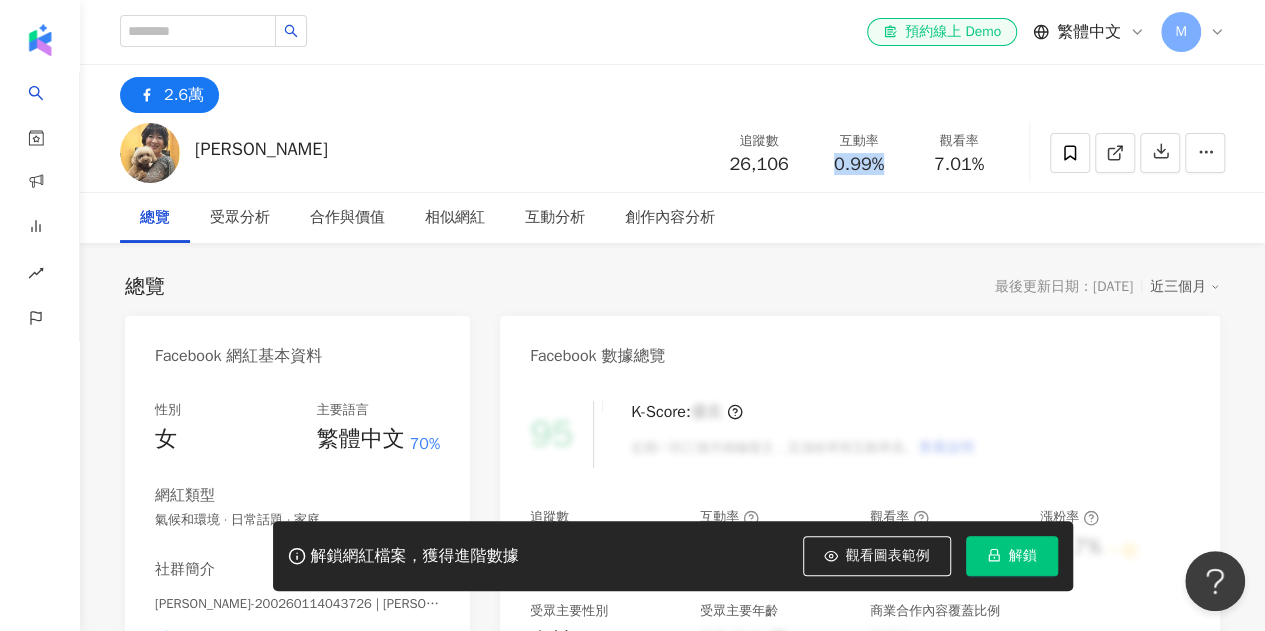 drag, startPoint x: 834, startPoint y: 161, endPoint x: 884, endPoint y: 162, distance: 50.01 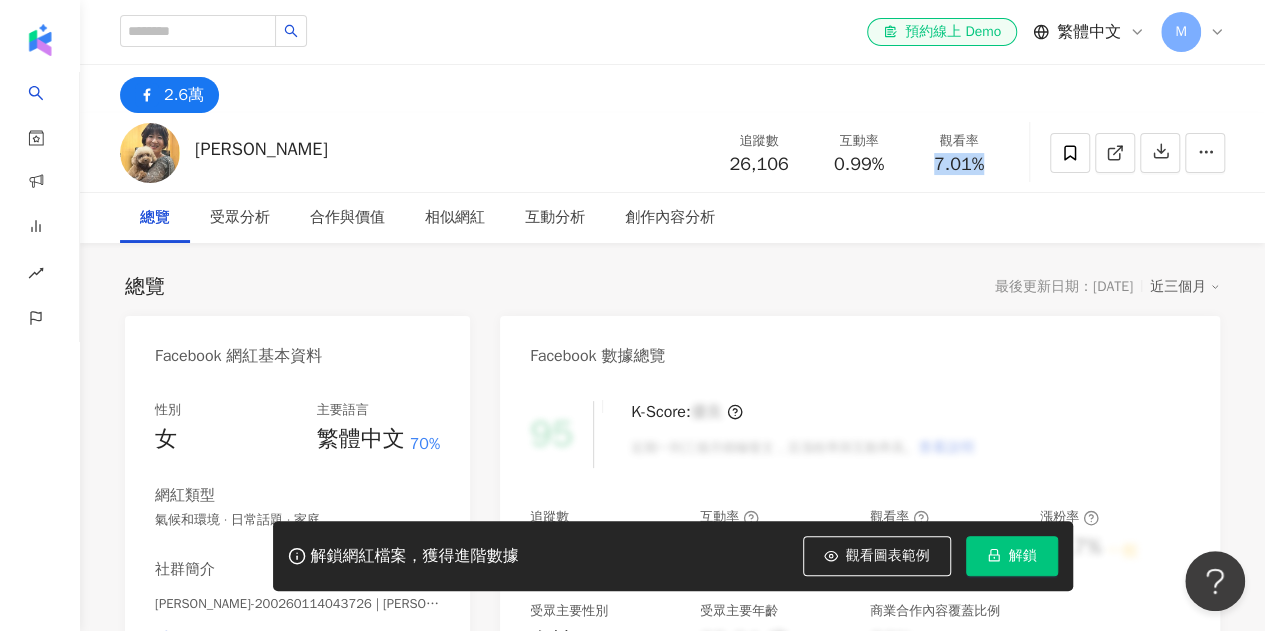 drag, startPoint x: 935, startPoint y: 163, endPoint x: 986, endPoint y: 160, distance: 51.088158 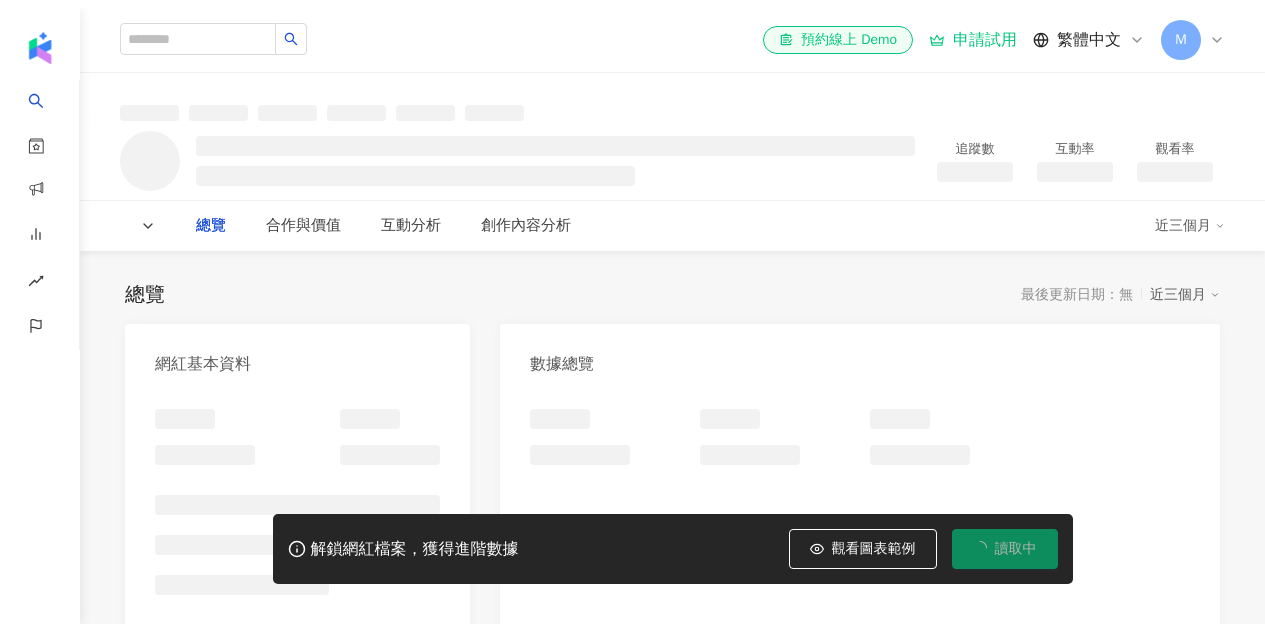scroll, scrollTop: 0, scrollLeft: 0, axis: both 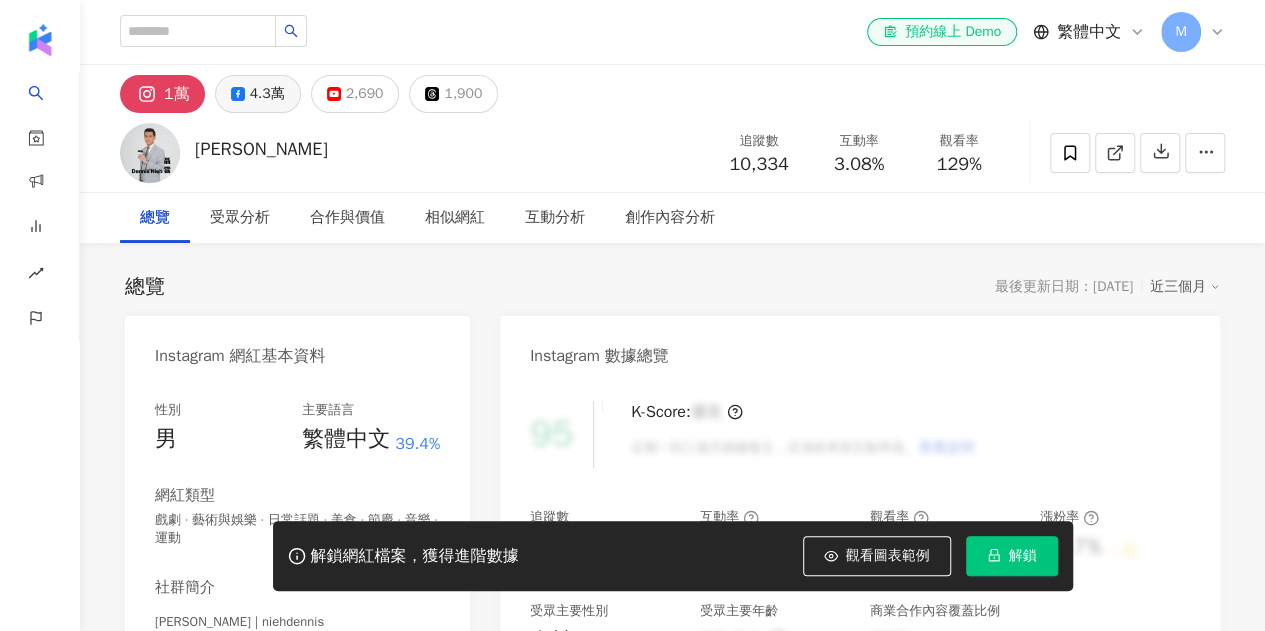 click on "4.3萬" at bounding box center [267, 94] 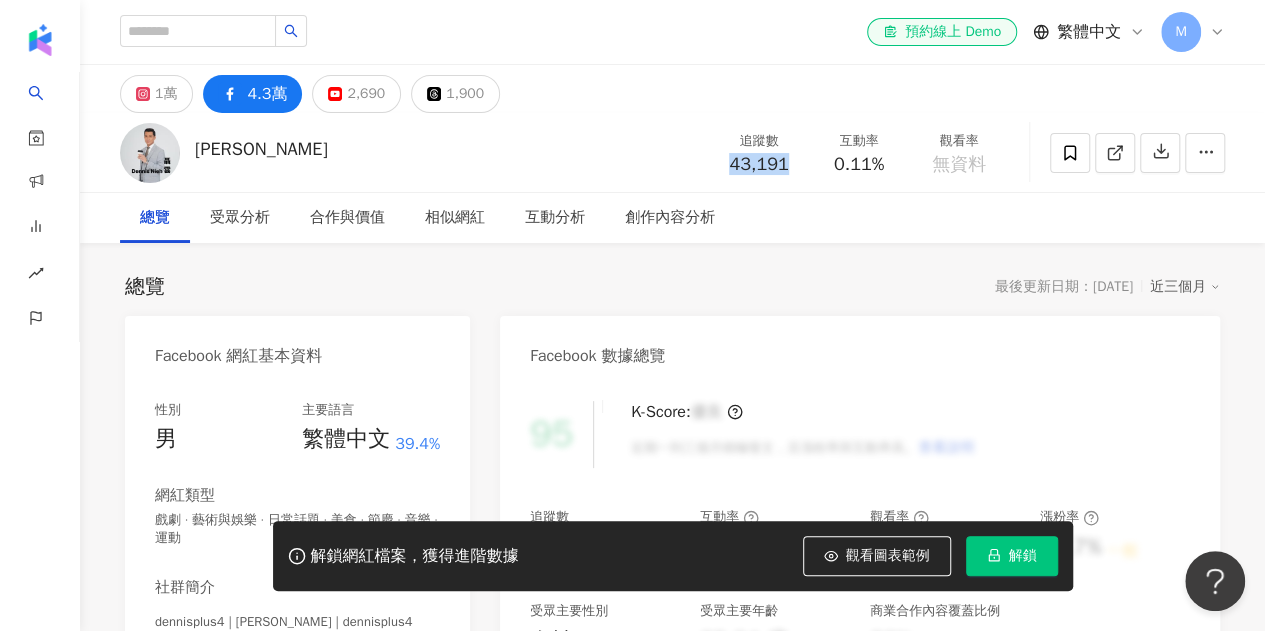 scroll, scrollTop: 0, scrollLeft: 0, axis: both 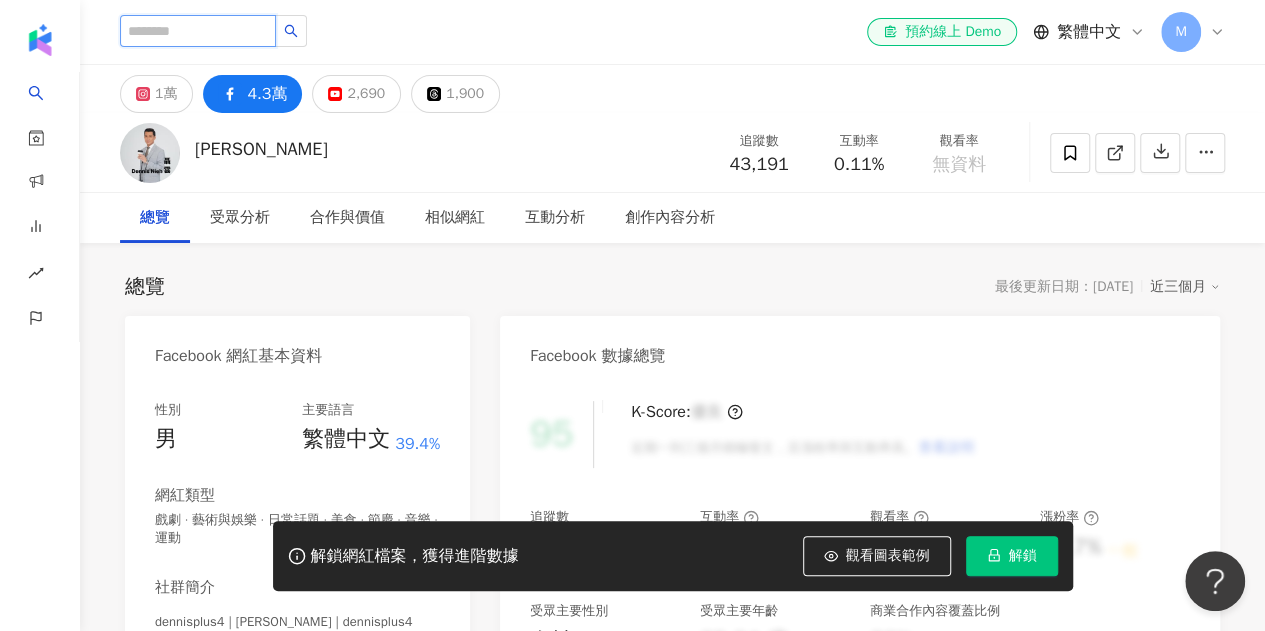 click at bounding box center (198, 31) 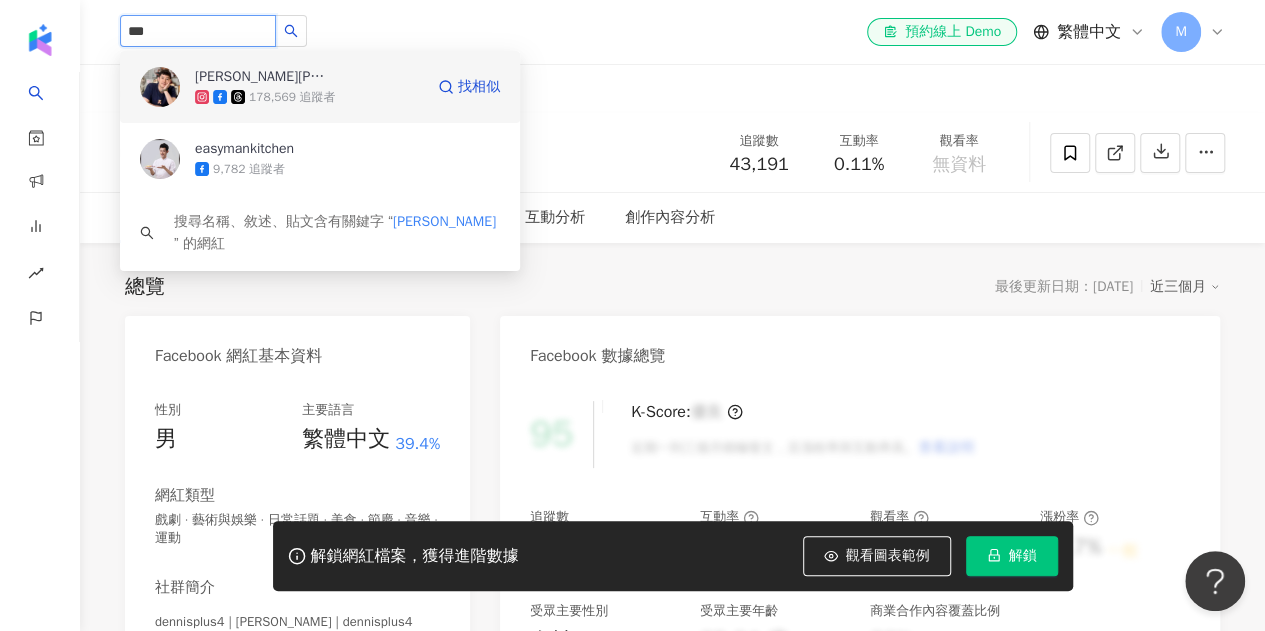 click on "178,569   追蹤者" at bounding box center (309, 97) 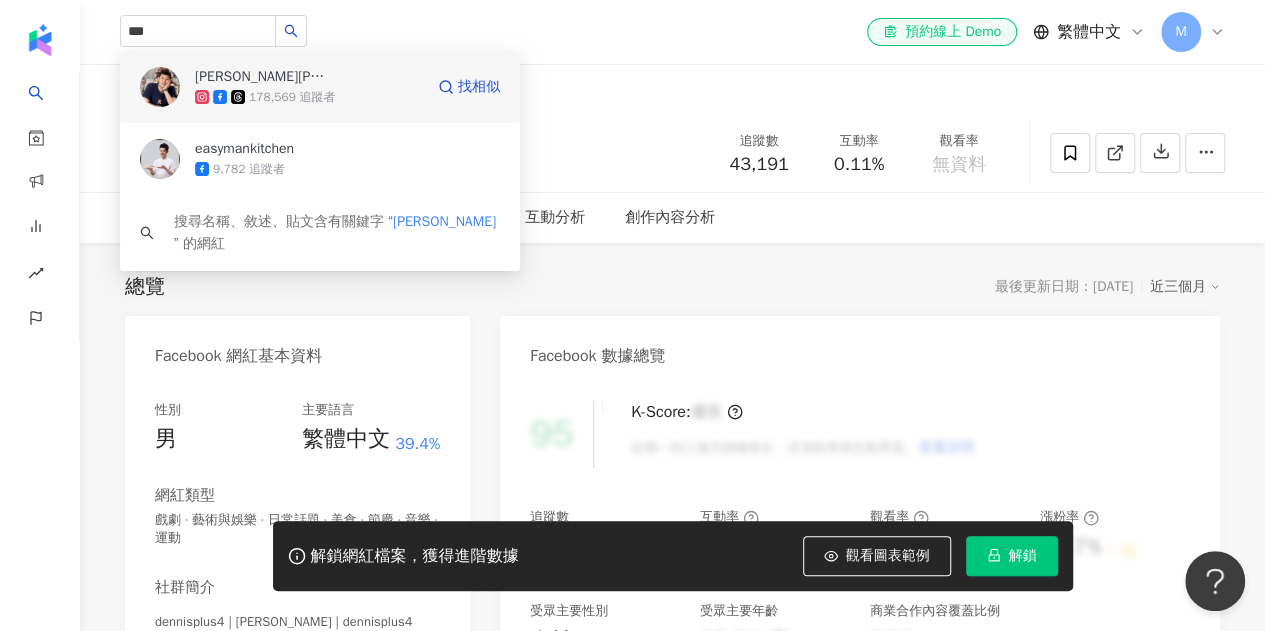 type 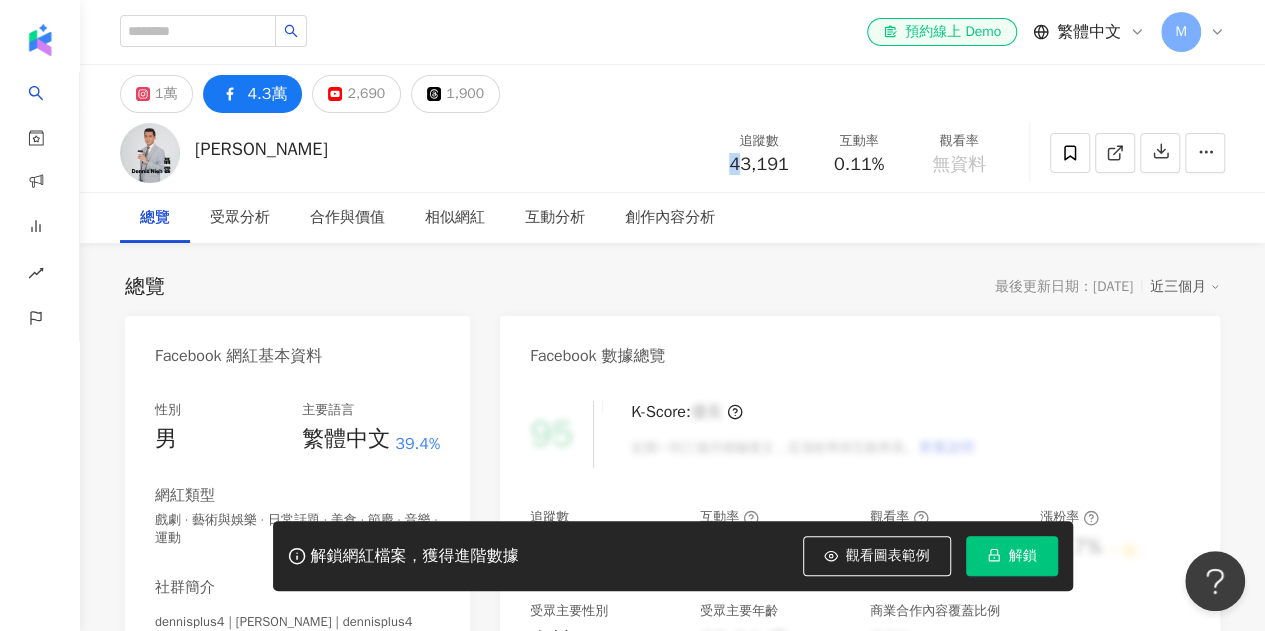 drag, startPoint x: 725, startPoint y: 167, endPoint x: 744, endPoint y: 167, distance: 19 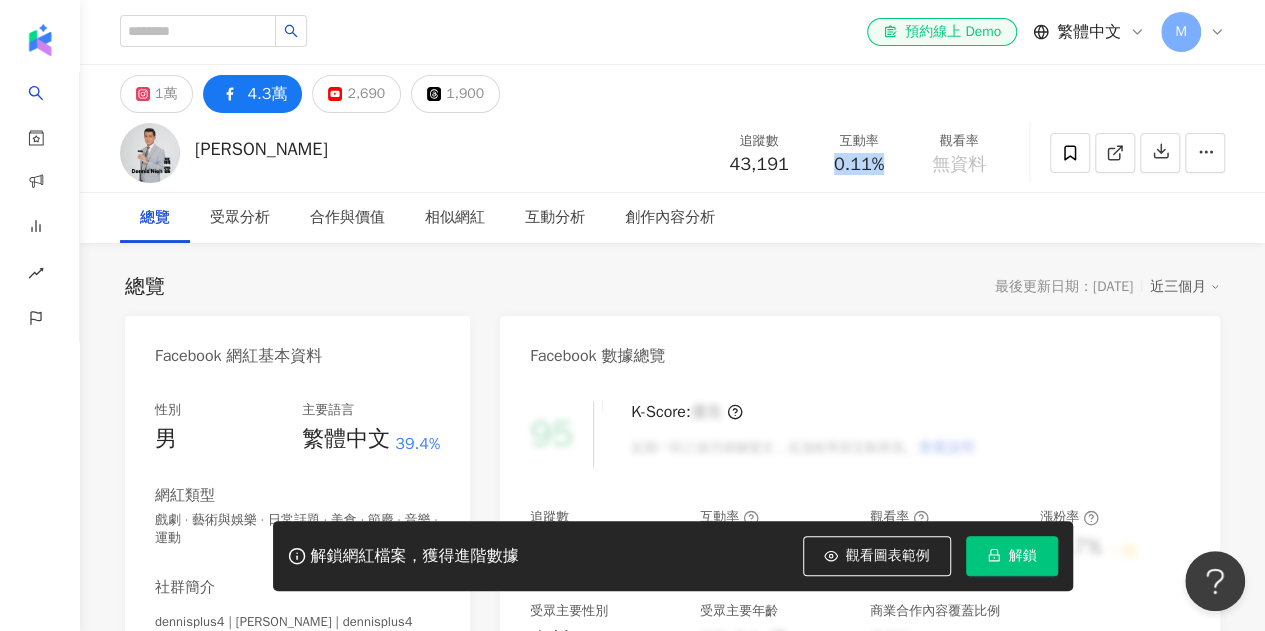 drag, startPoint x: 832, startPoint y: 169, endPoint x: 898, endPoint y: 169, distance: 66 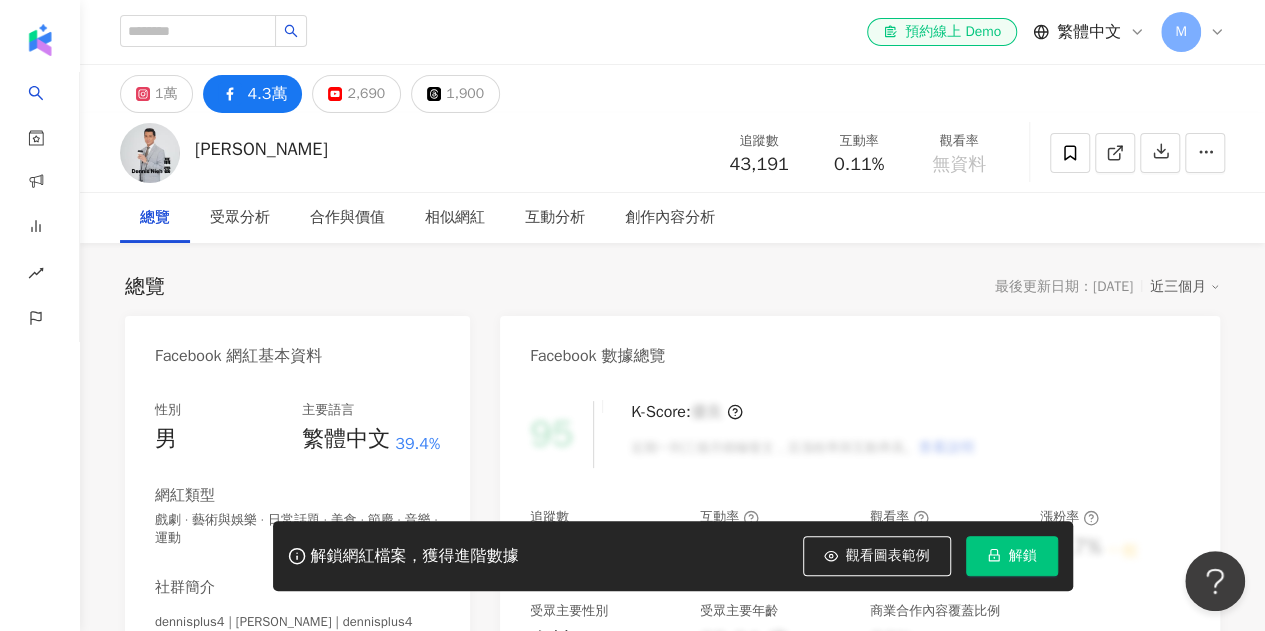 click on "無資料" at bounding box center [959, 165] 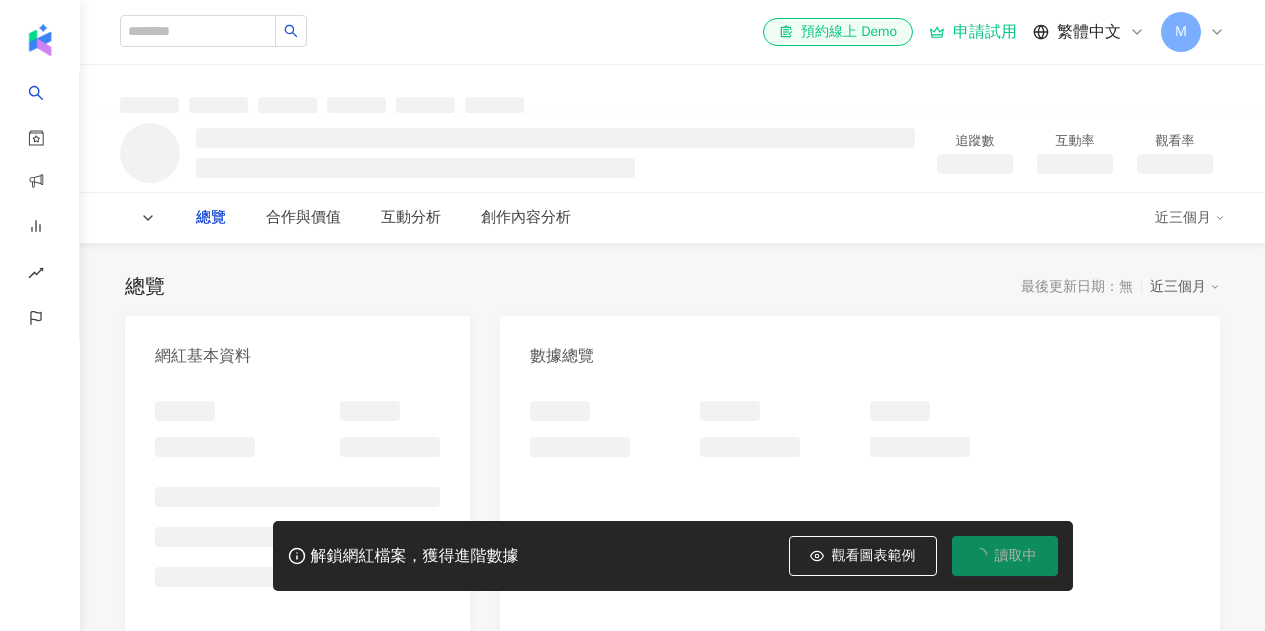 scroll, scrollTop: 0, scrollLeft: 0, axis: both 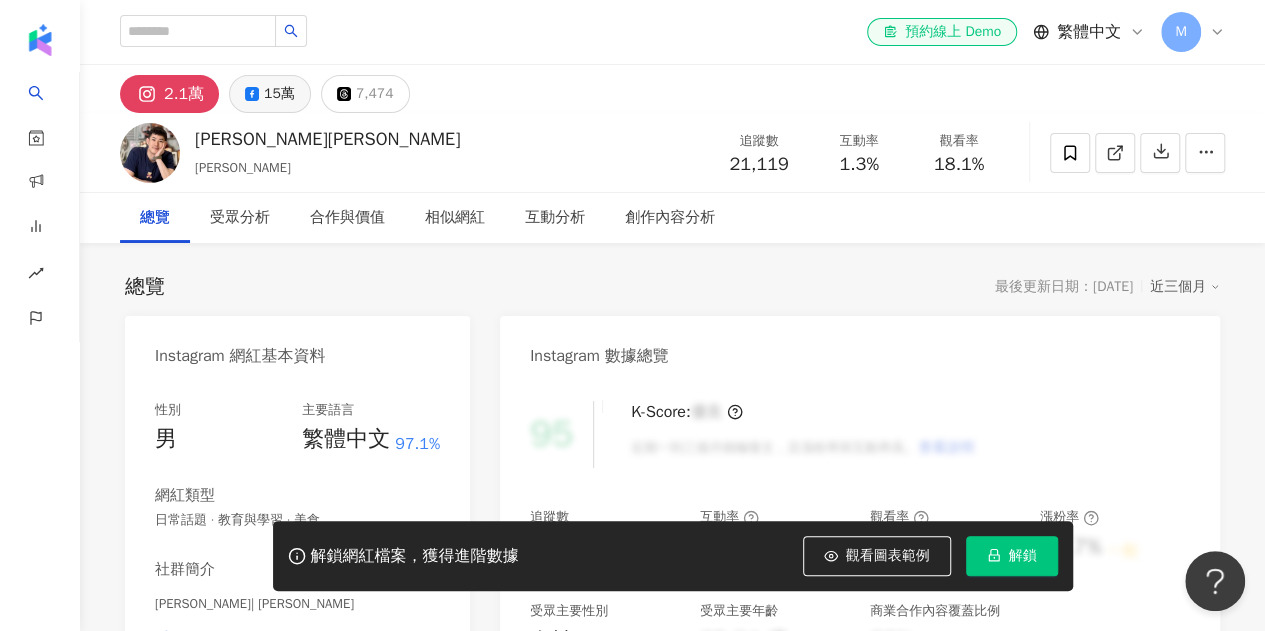 click on "15萬" at bounding box center (279, 94) 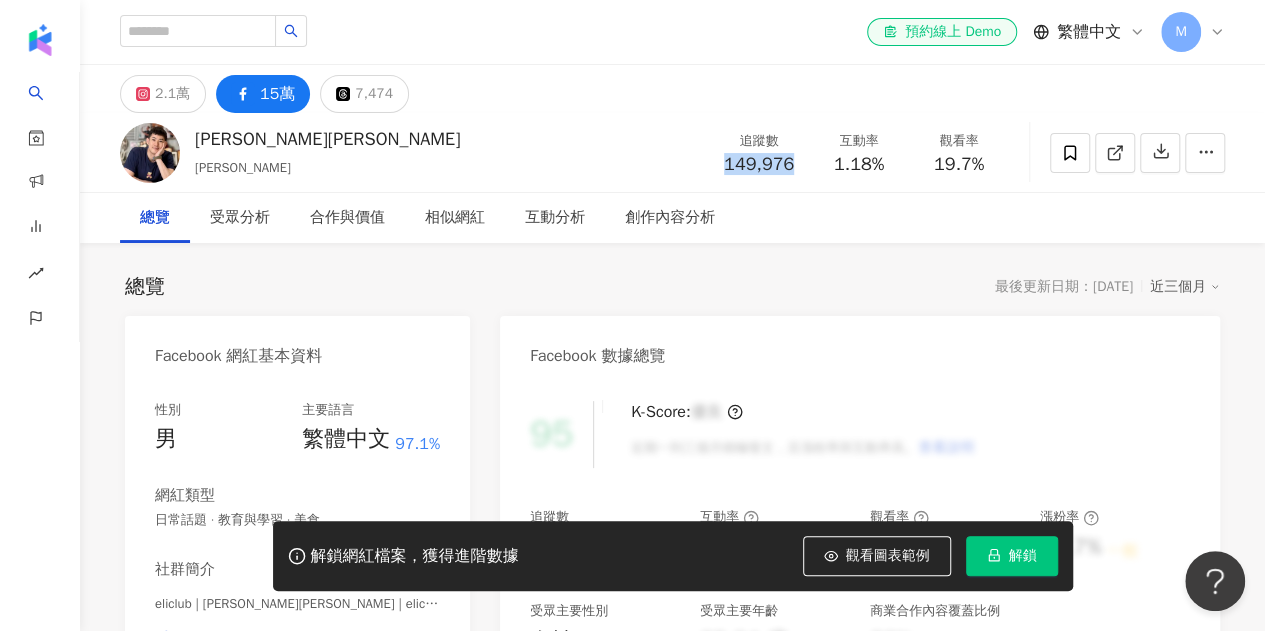 drag, startPoint x: 766, startPoint y: 161, endPoint x: 794, endPoint y: 160, distance: 28.01785 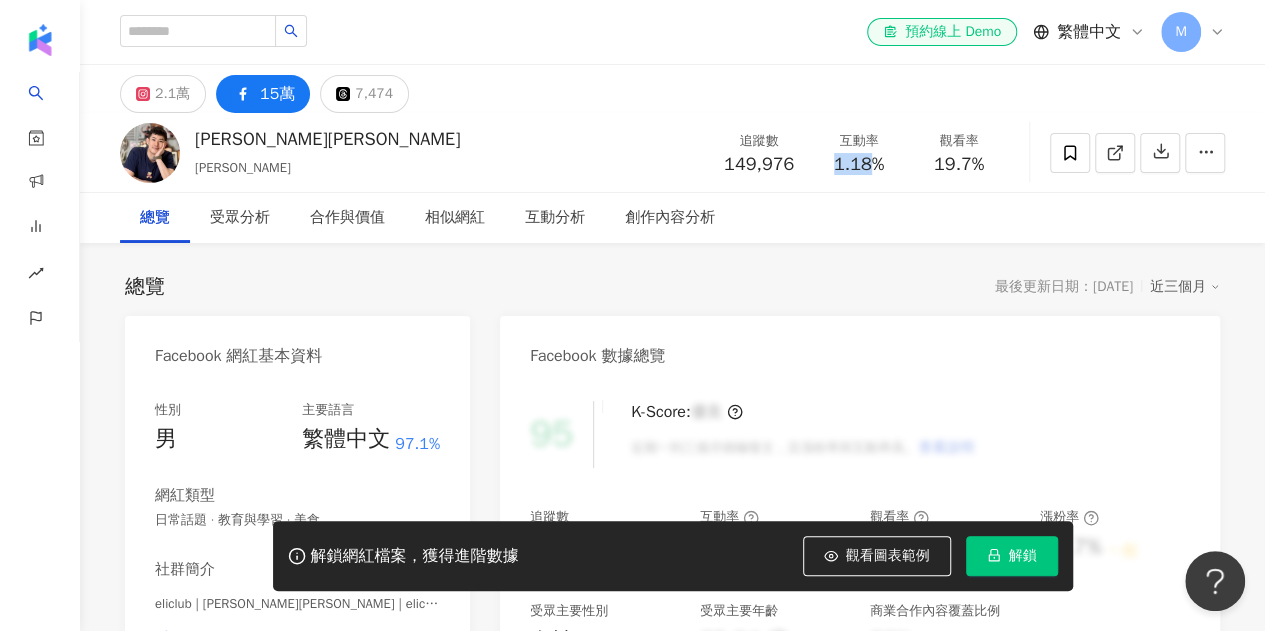click on "1.18%" at bounding box center [859, 165] 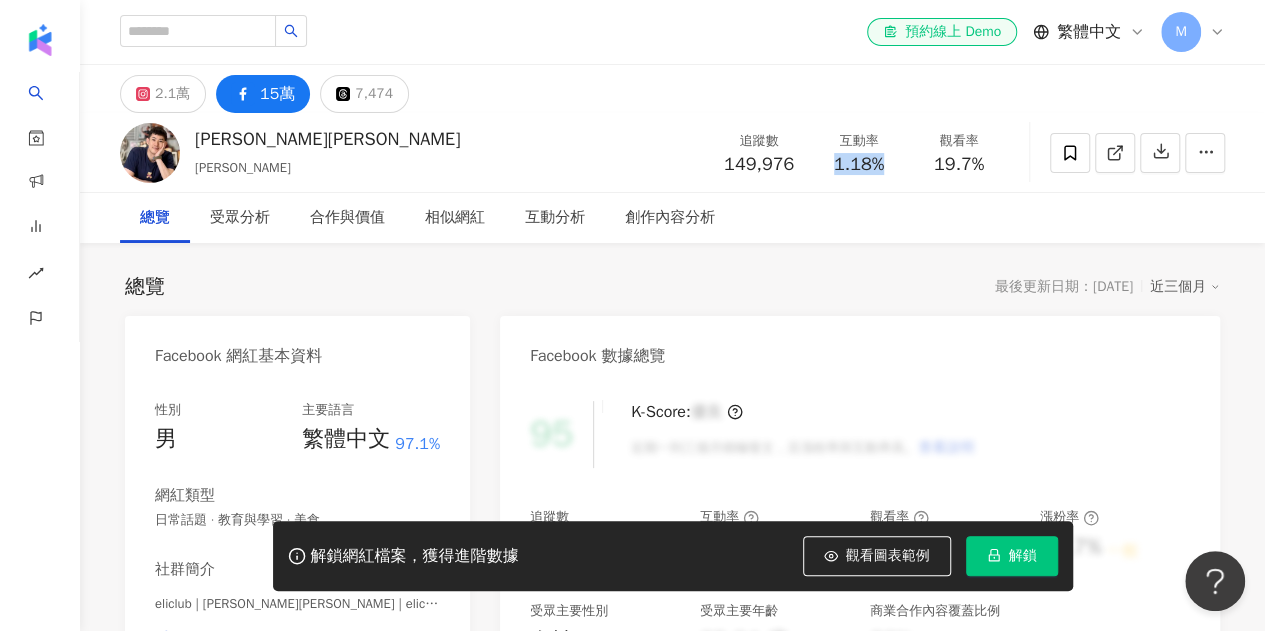 drag, startPoint x: 890, startPoint y: 172, endPoint x: 822, endPoint y: 173, distance: 68.007355 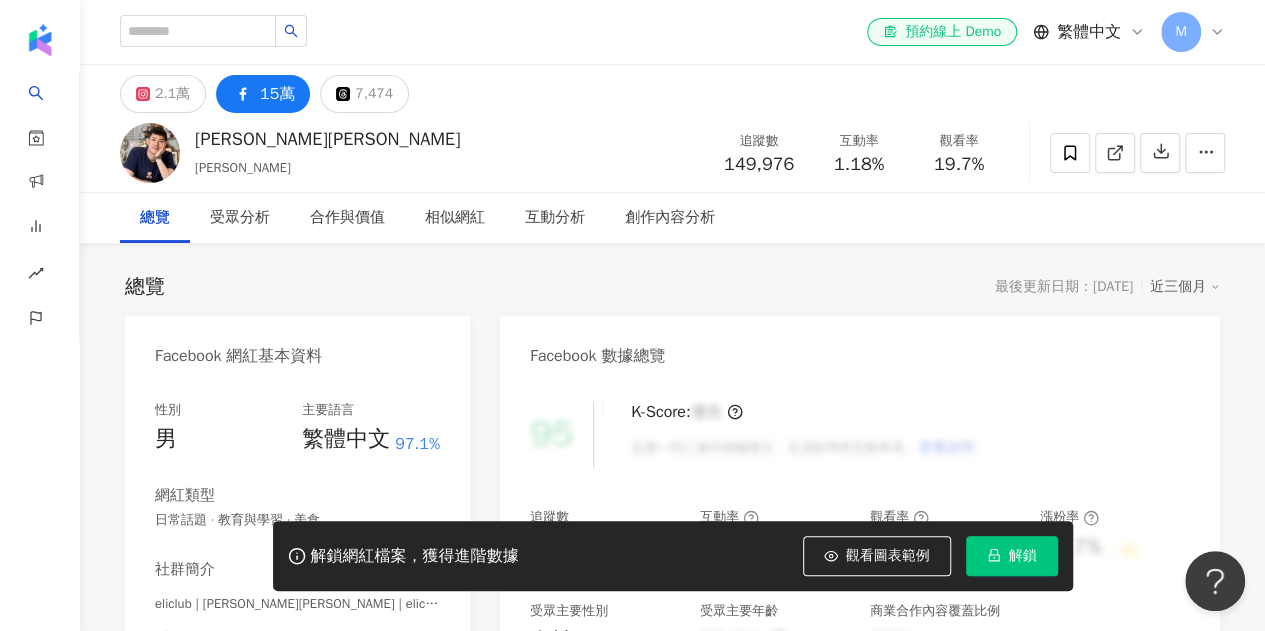 click on "施易男 Eli Shih 施易男 追蹤數 149,976 互動率 1.18% 觀看率 19.7%" at bounding box center [672, 152] 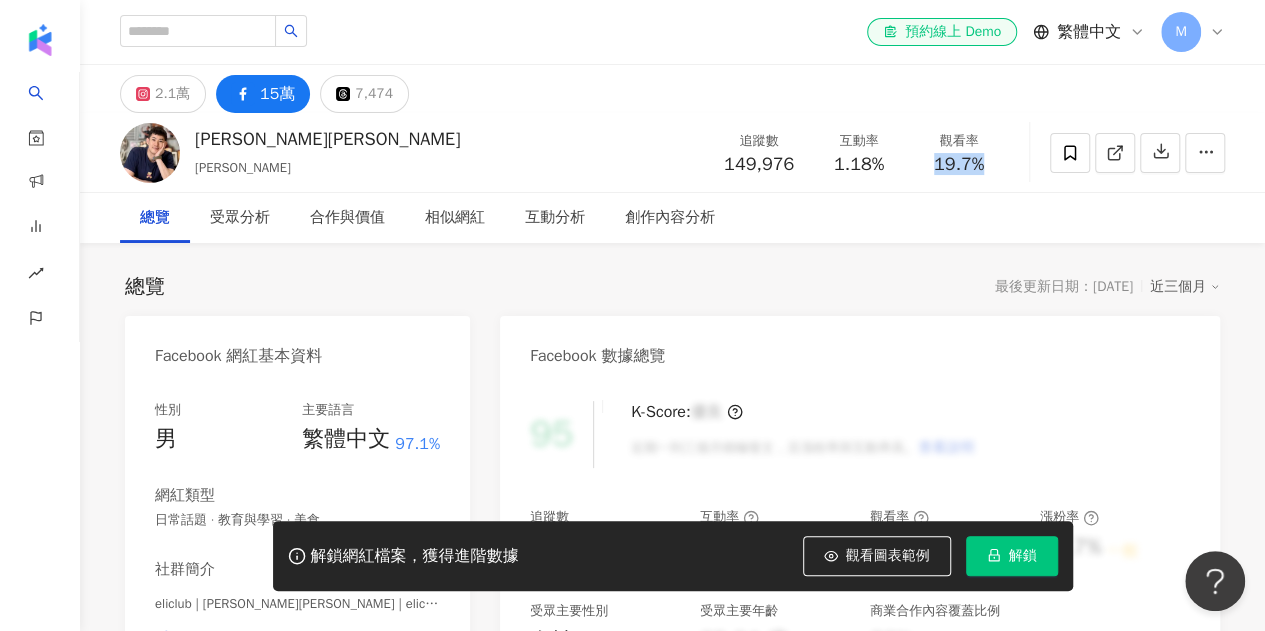 drag, startPoint x: 927, startPoint y: 163, endPoint x: 980, endPoint y: 161, distance: 53.037724 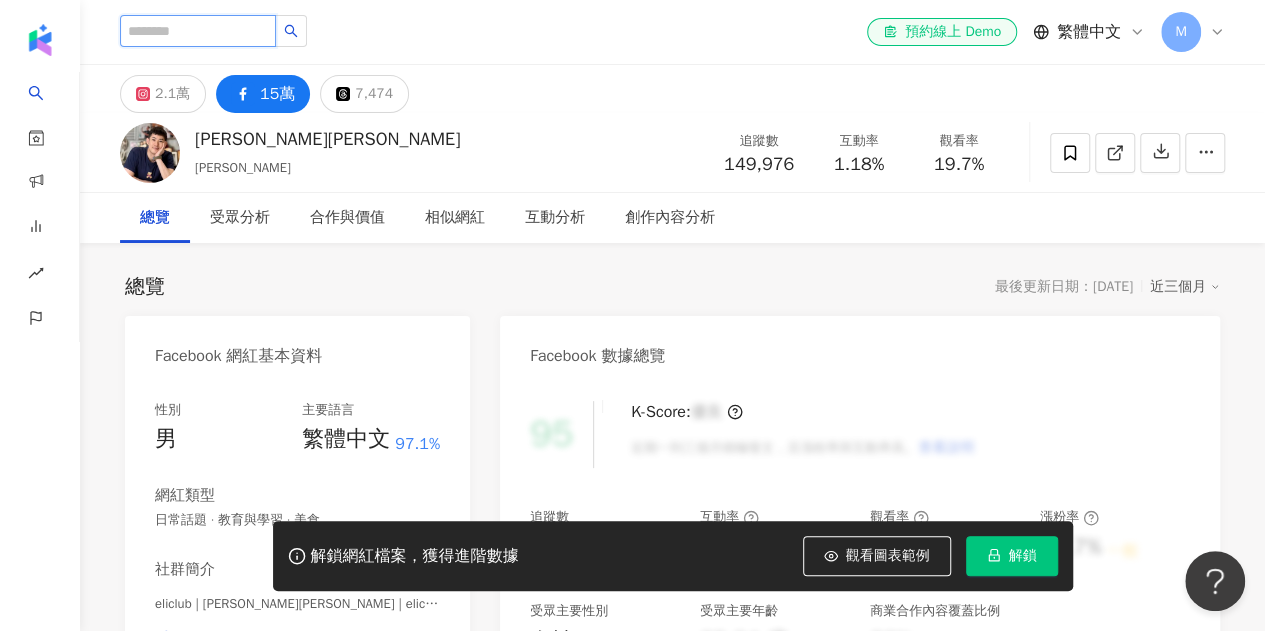 click at bounding box center (198, 31) 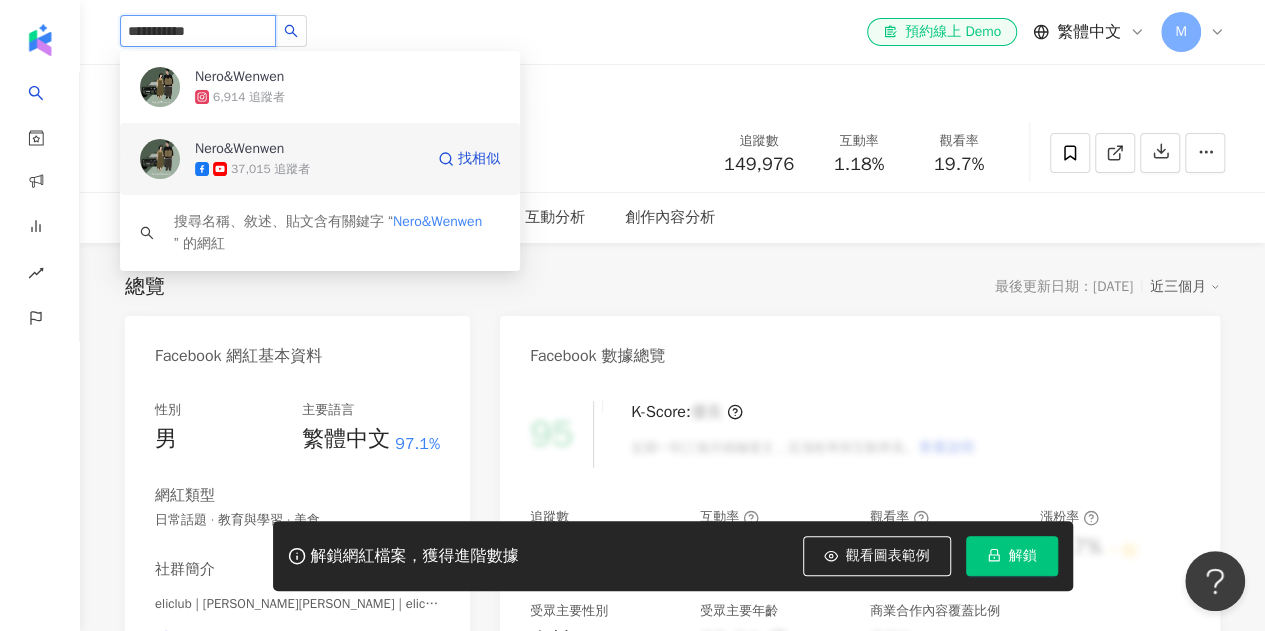 click on "37,015   追蹤者" at bounding box center (309, 169) 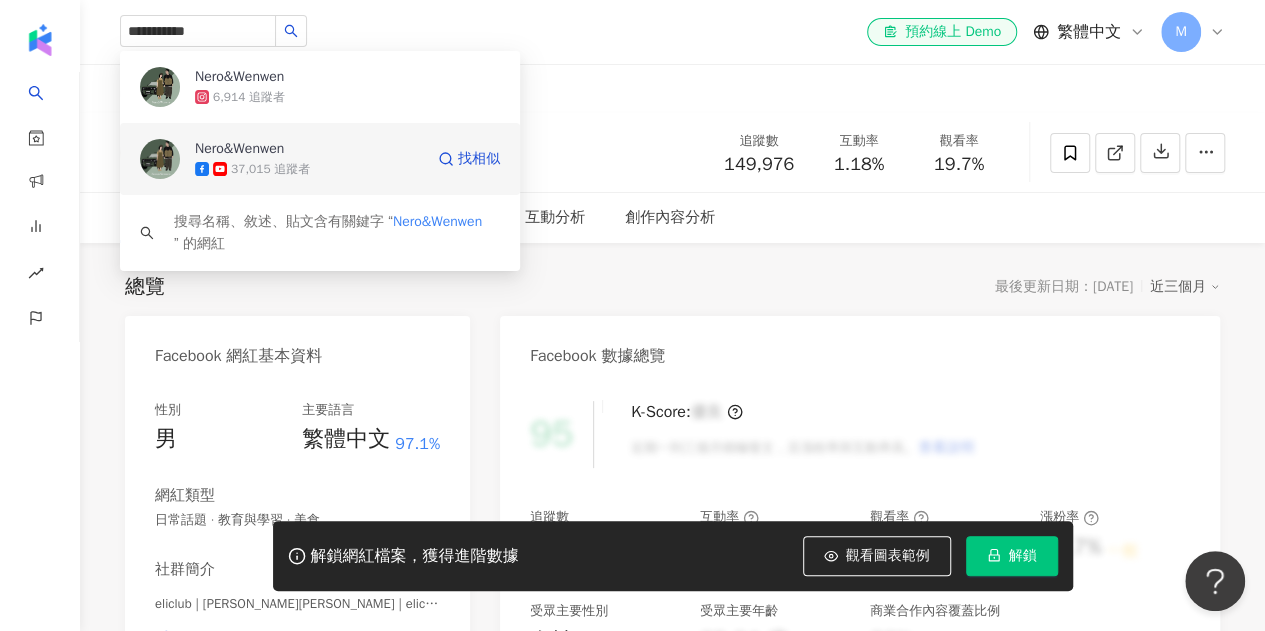 type 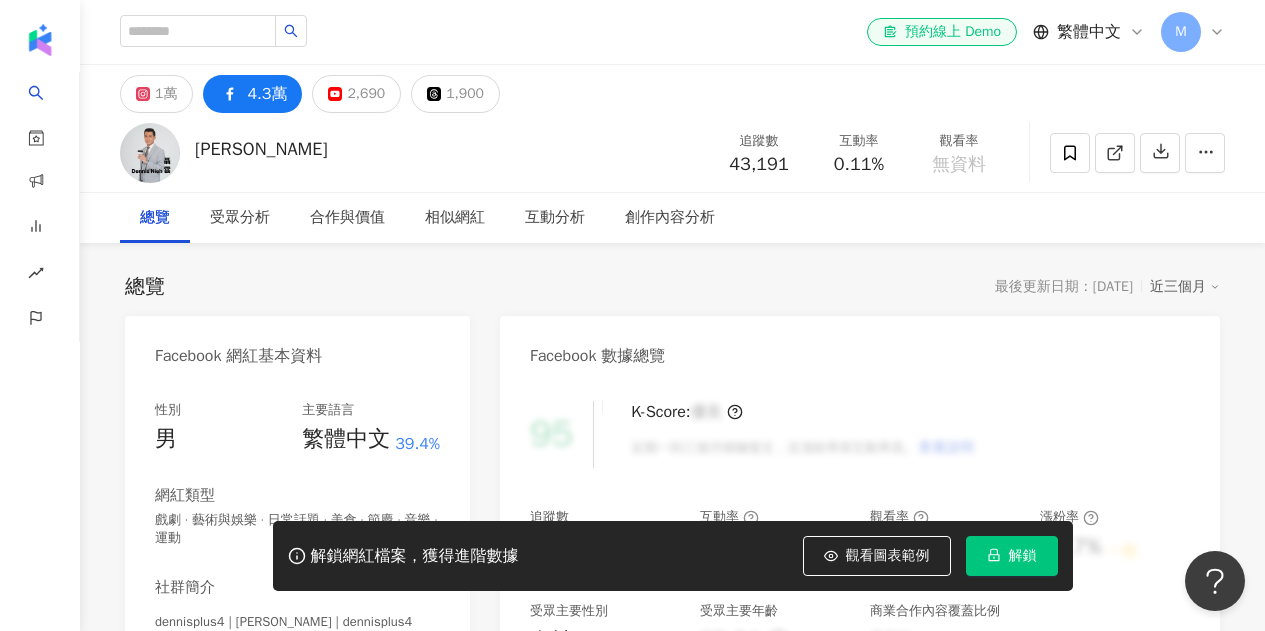 scroll, scrollTop: 0, scrollLeft: 0, axis: both 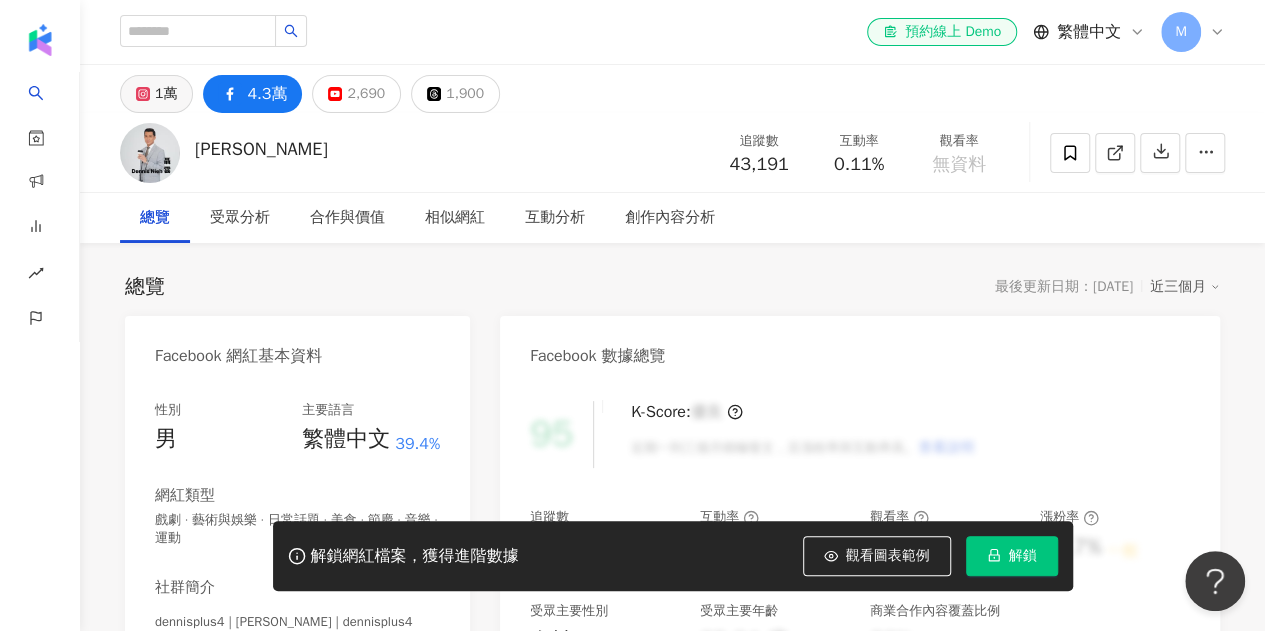 click on "1萬" at bounding box center (166, 94) 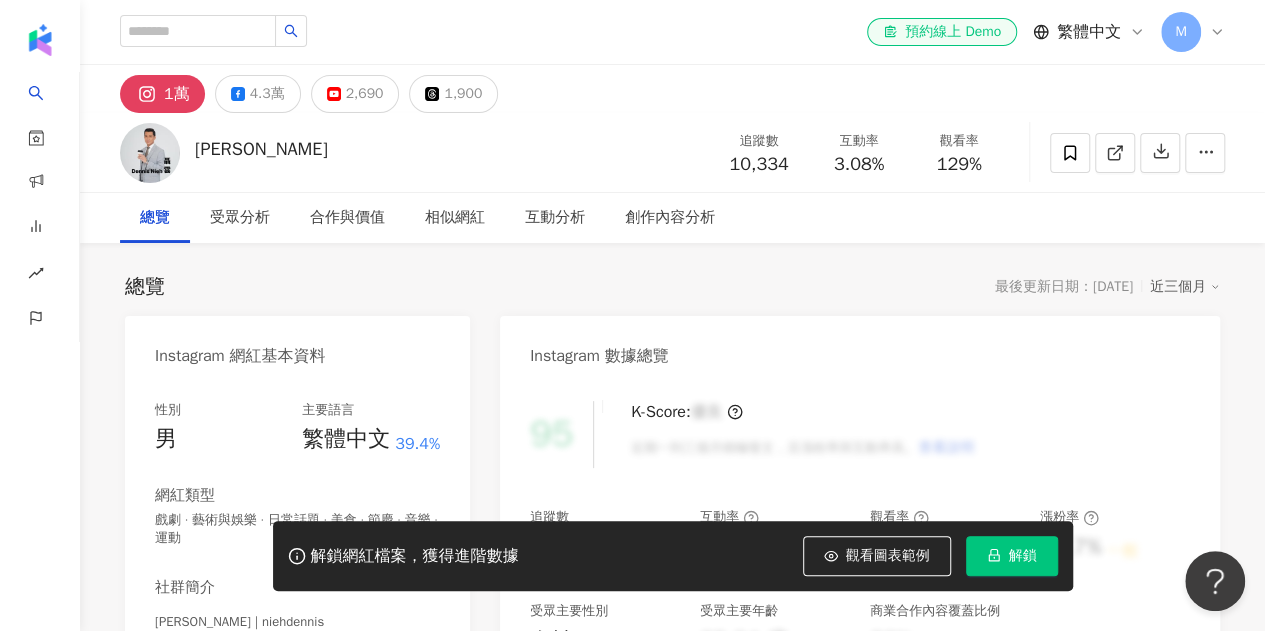 drag, startPoint x: 718, startPoint y: 169, endPoint x: 788, endPoint y: 164, distance: 70.178345 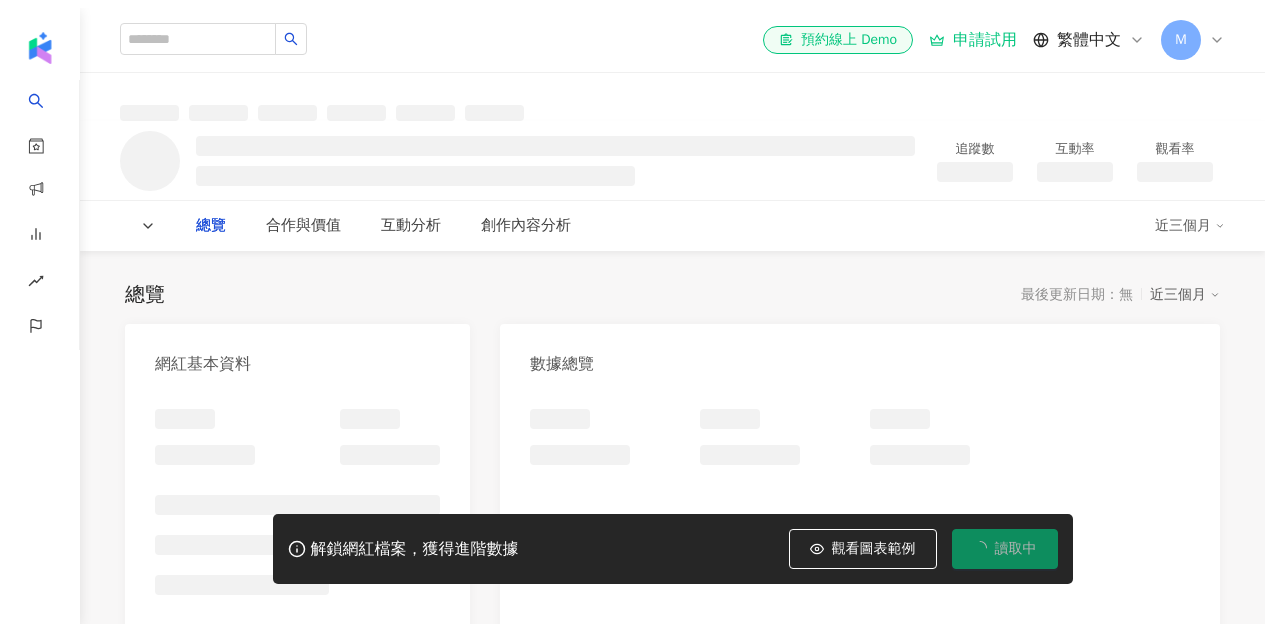 scroll, scrollTop: 0, scrollLeft: 0, axis: both 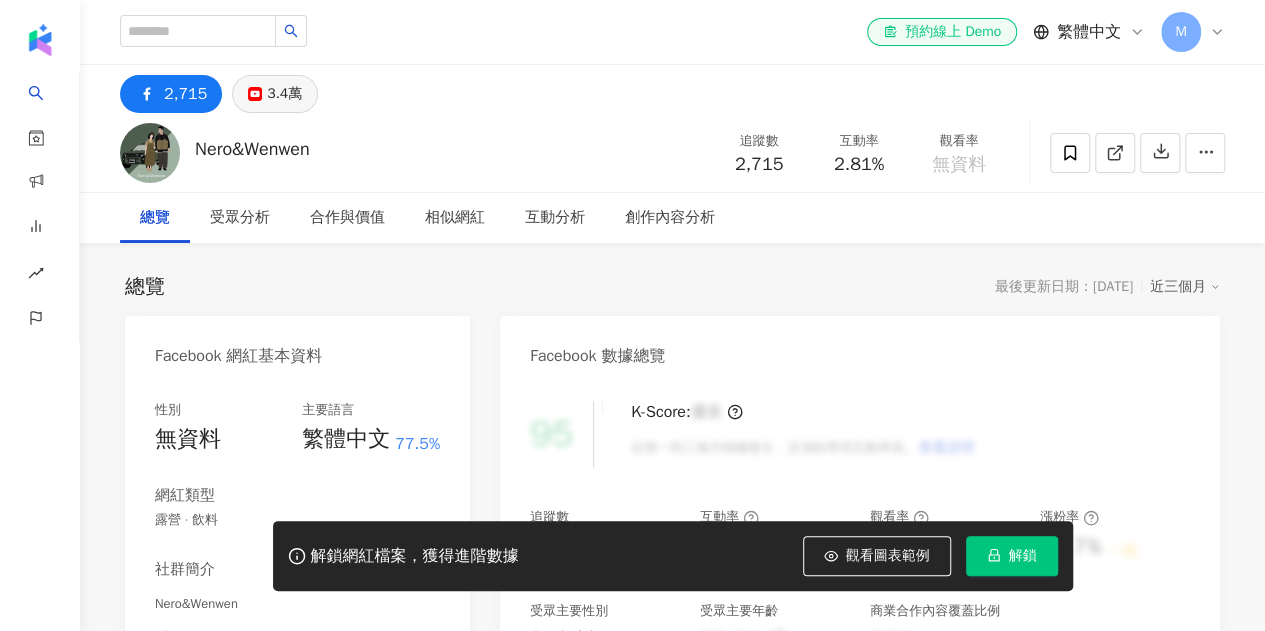 click on "3.4萬" at bounding box center (284, 94) 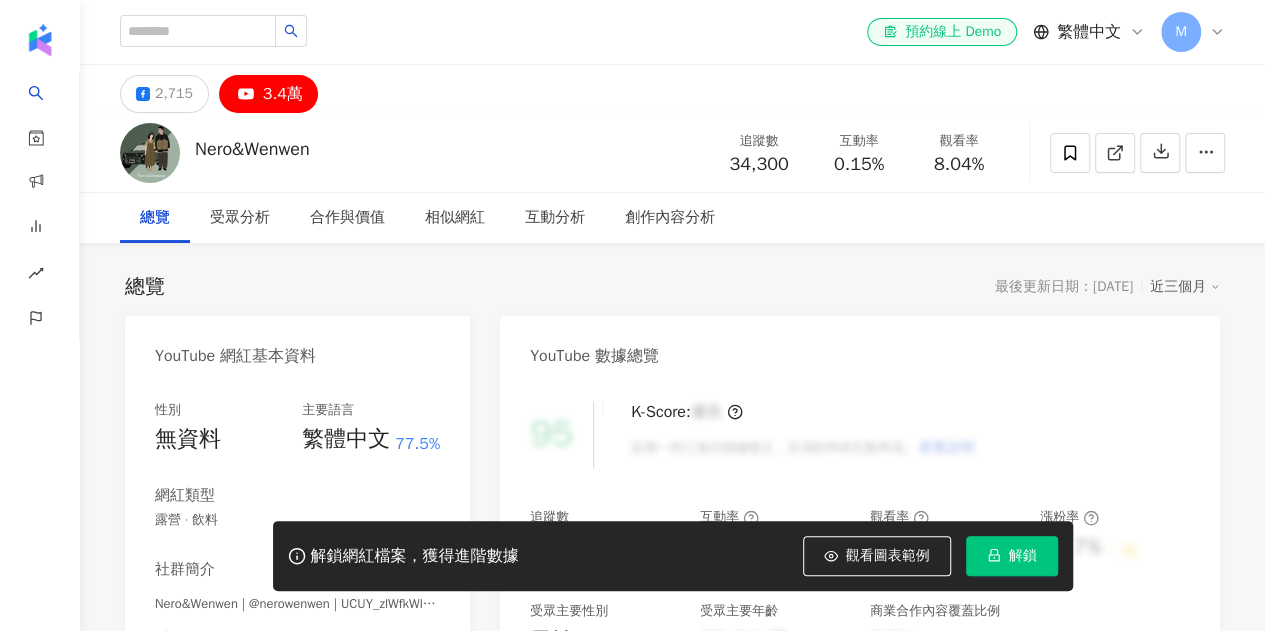 type 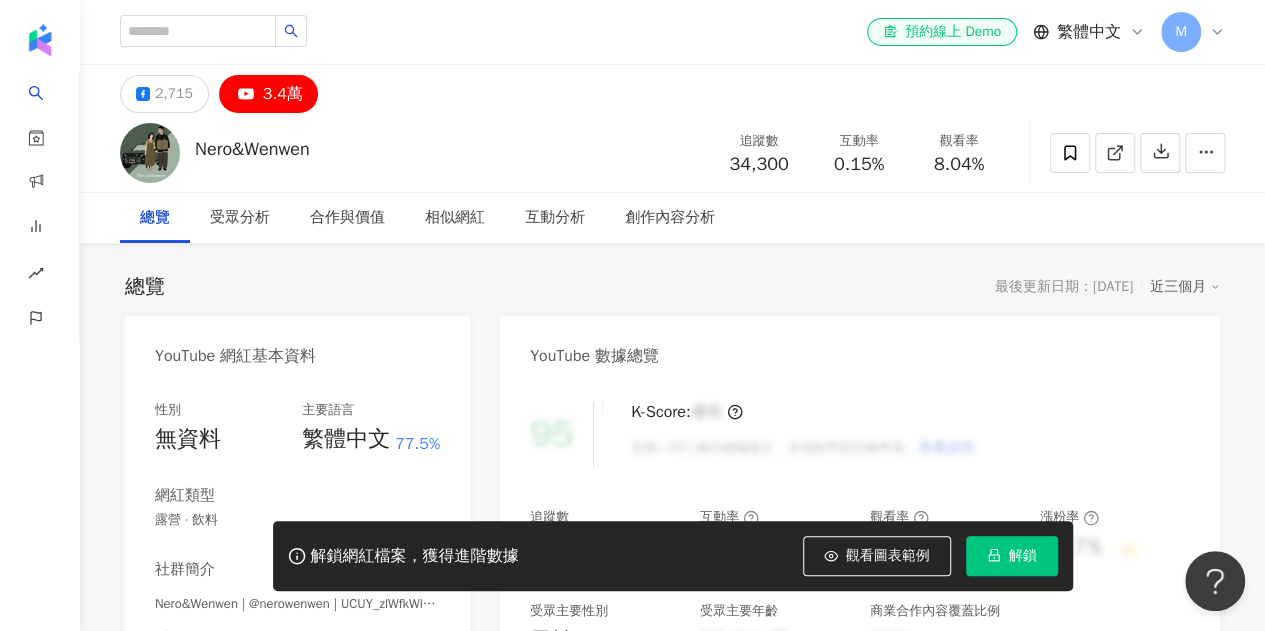 scroll, scrollTop: 0, scrollLeft: 0, axis: both 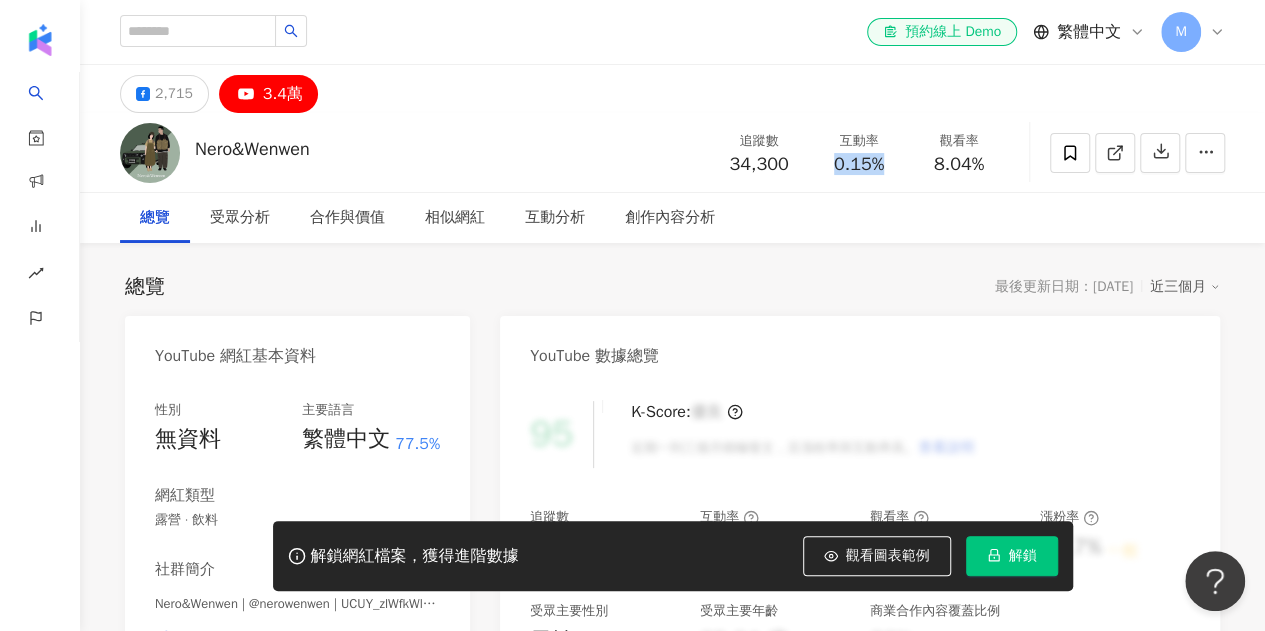 drag, startPoint x: 860, startPoint y: 160, endPoint x: 882, endPoint y: 153, distance: 23.086792 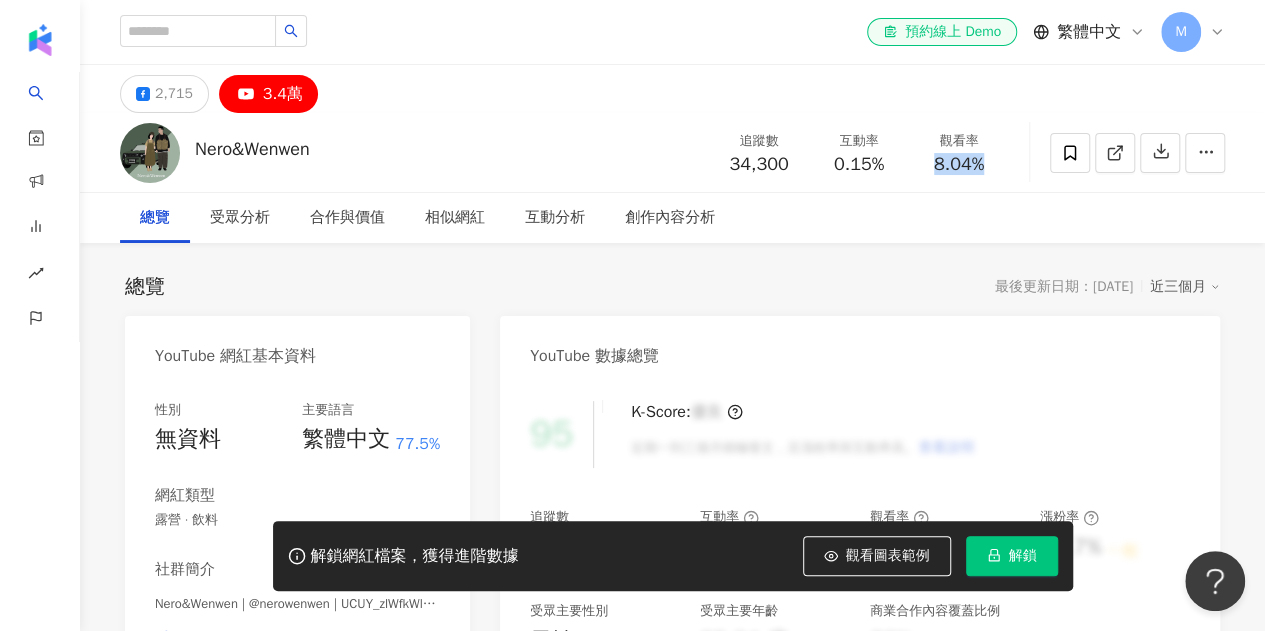 drag, startPoint x: 924, startPoint y: 165, endPoint x: 1000, endPoint y: 171, distance: 76.23647 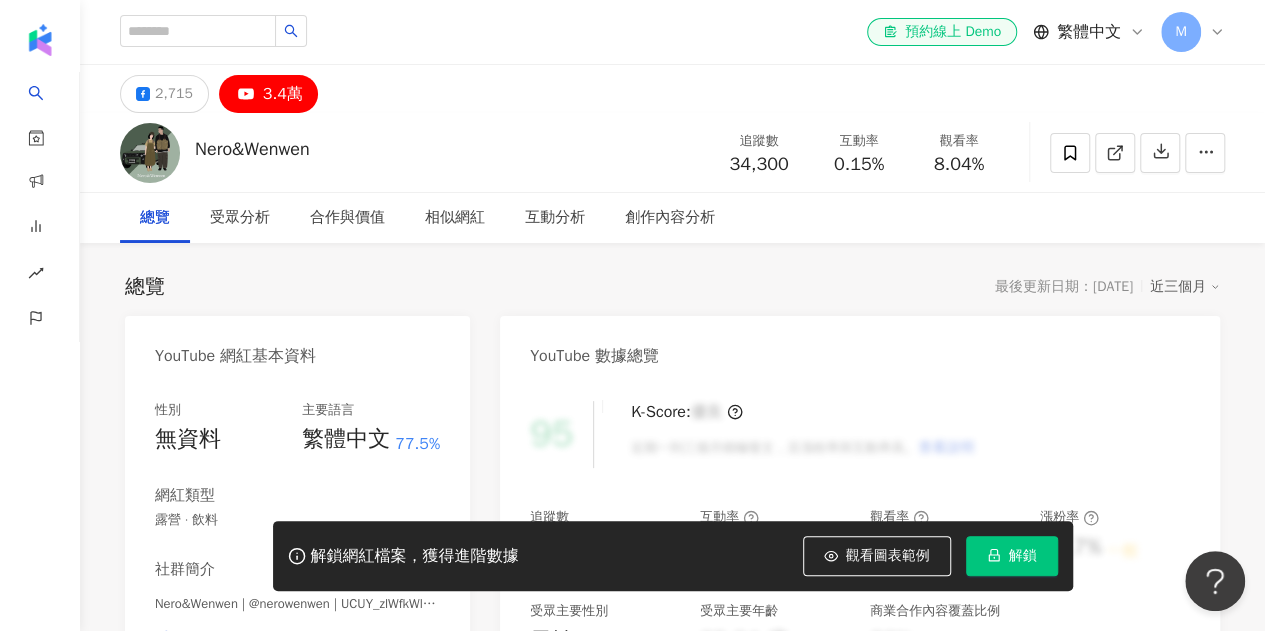 click on "Nero&Wenwen 追蹤數 34,300 互動率 0.15% 觀看率 8.04%" at bounding box center [672, 152] 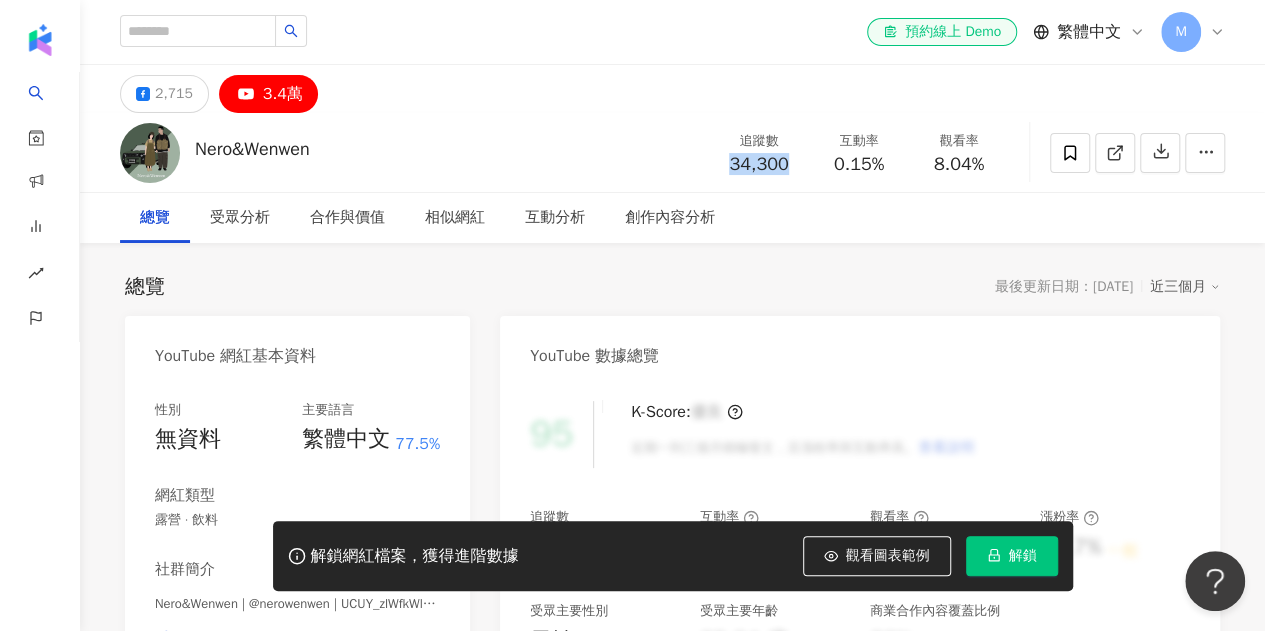 drag, startPoint x: 779, startPoint y: 171, endPoint x: 712, endPoint y: 170, distance: 67.00746 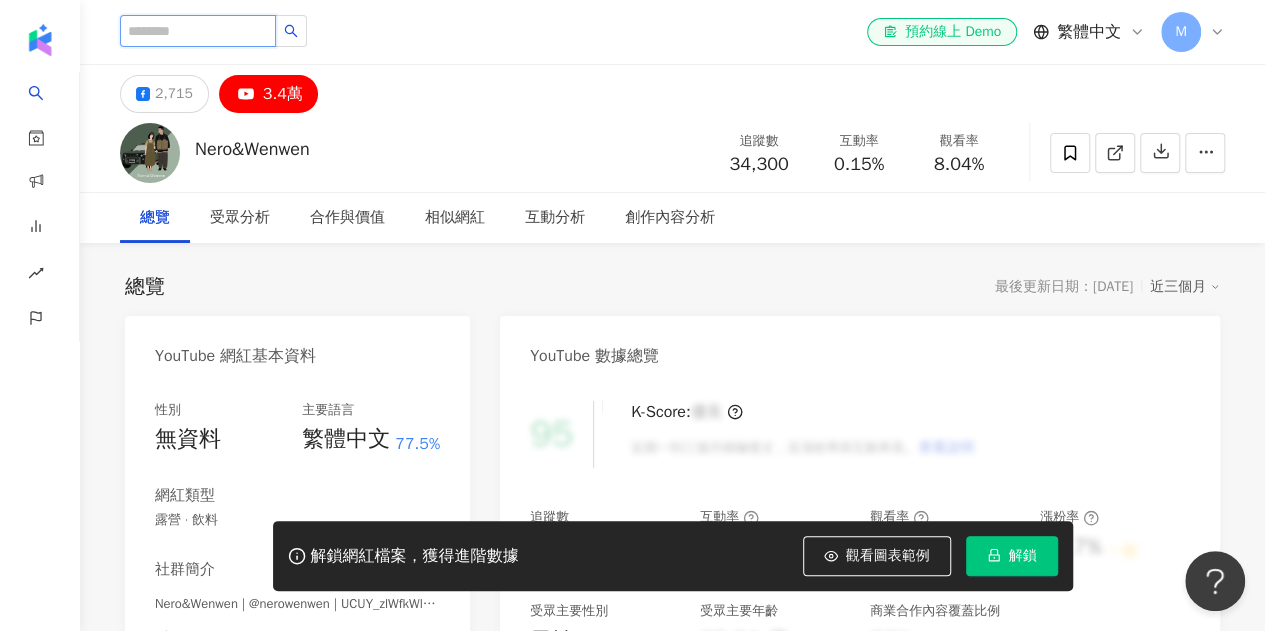 click at bounding box center [198, 31] 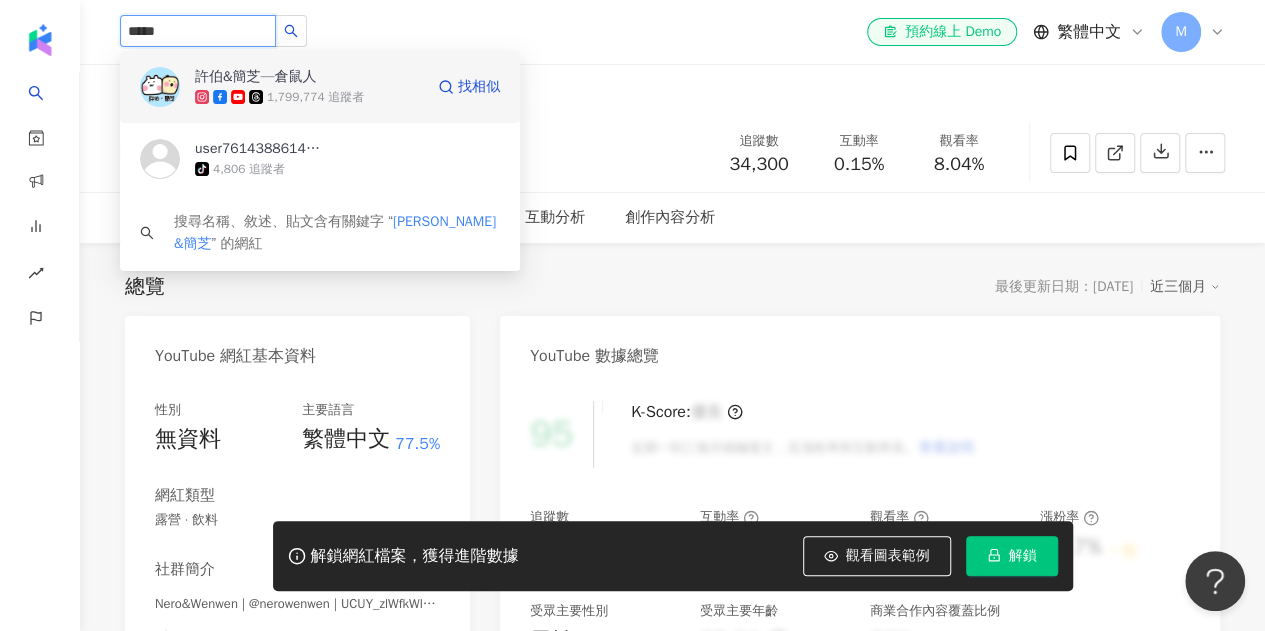 click on "1,799,774   追蹤者" at bounding box center [309, 97] 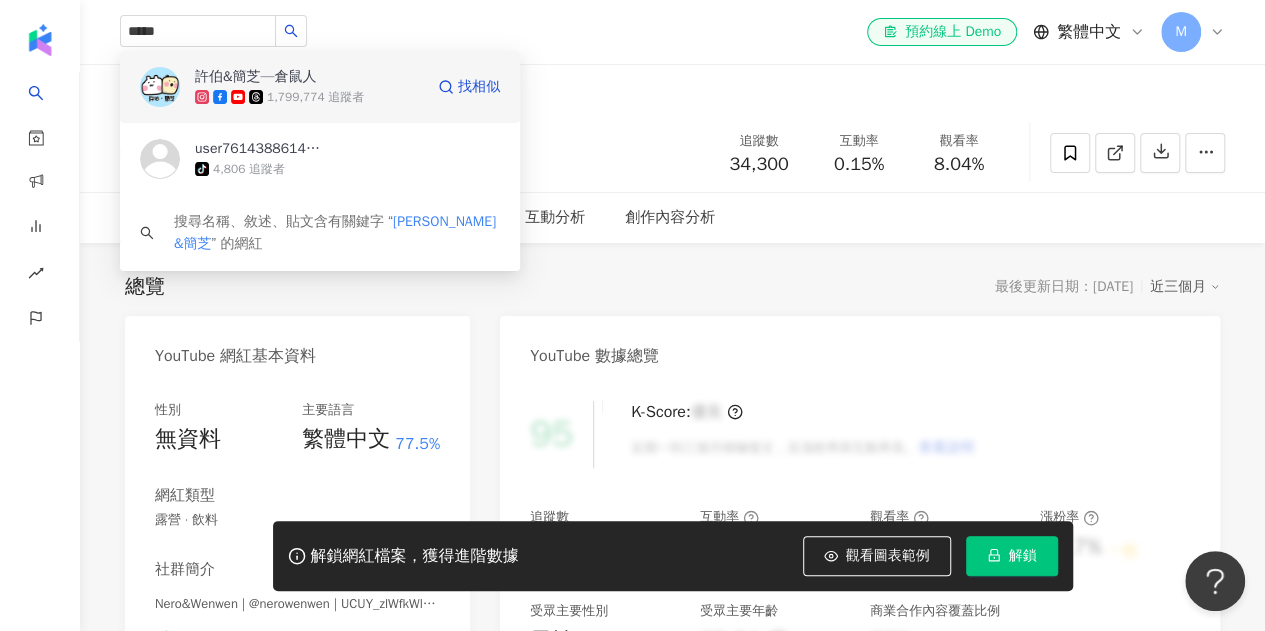 type 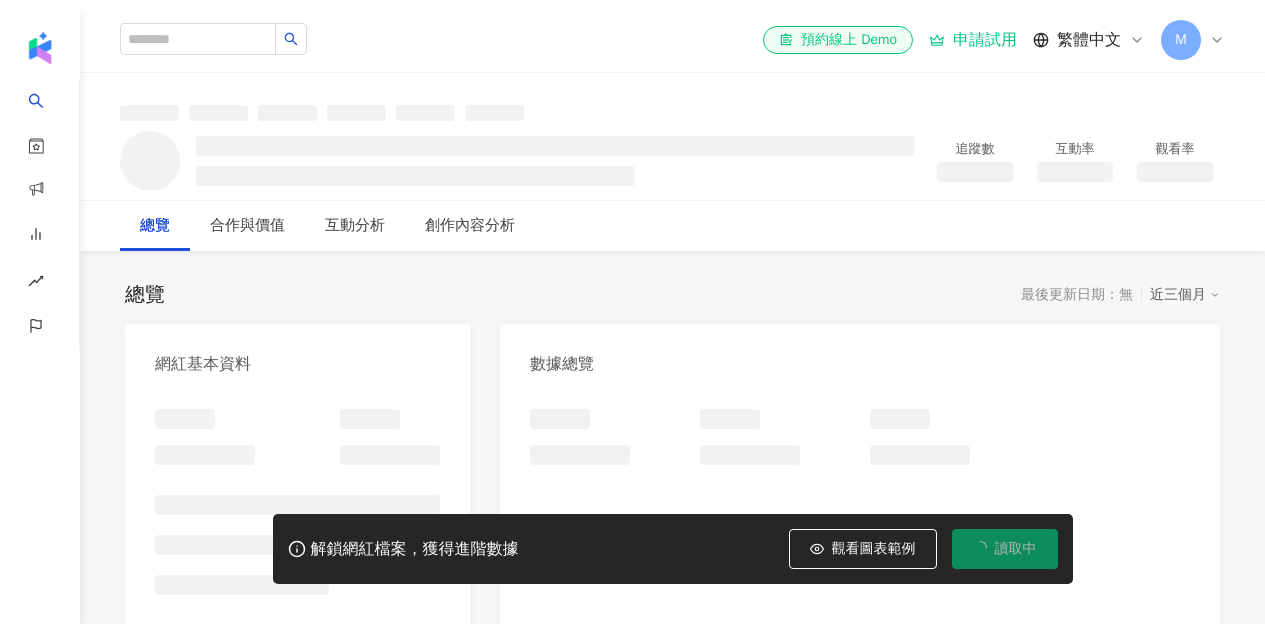 scroll, scrollTop: 0, scrollLeft: 0, axis: both 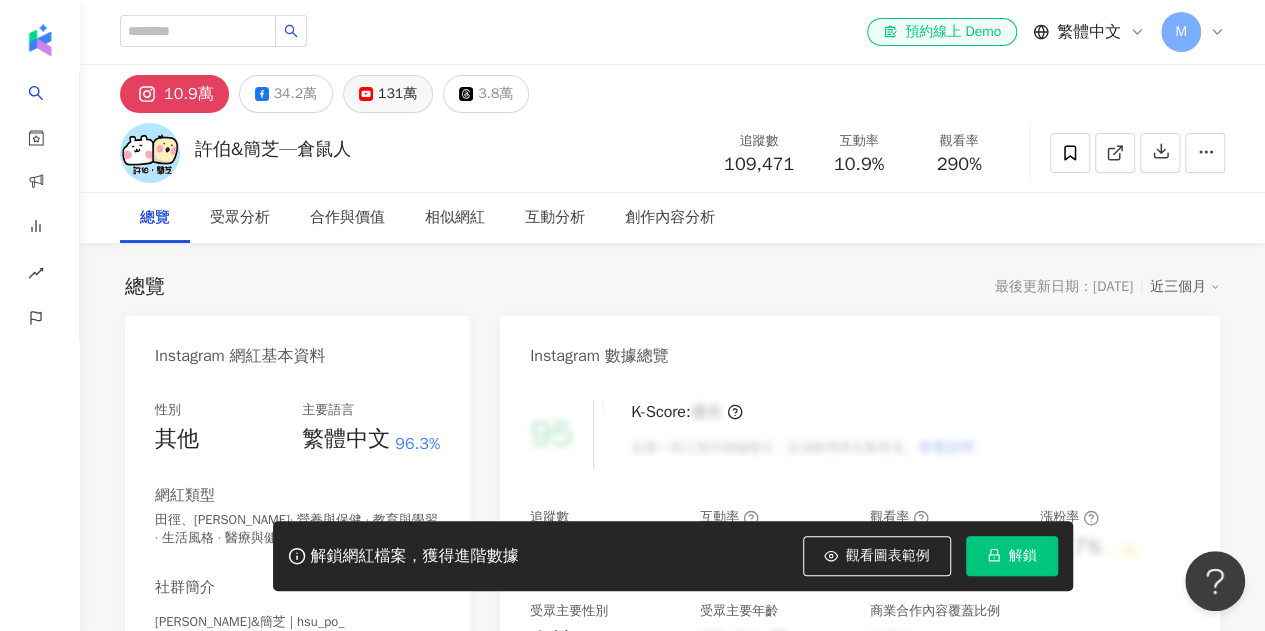 click on "131萬" at bounding box center (397, 94) 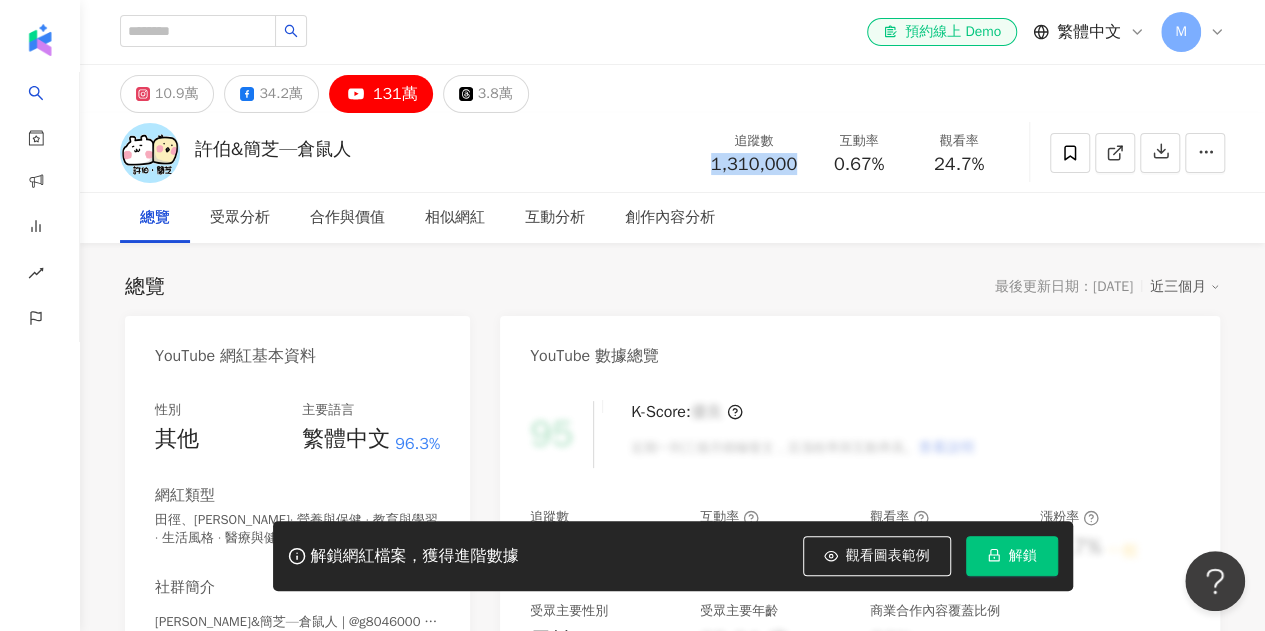 drag, startPoint x: 759, startPoint y: 171, endPoint x: 793, endPoint y: 170, distance: 34.0147 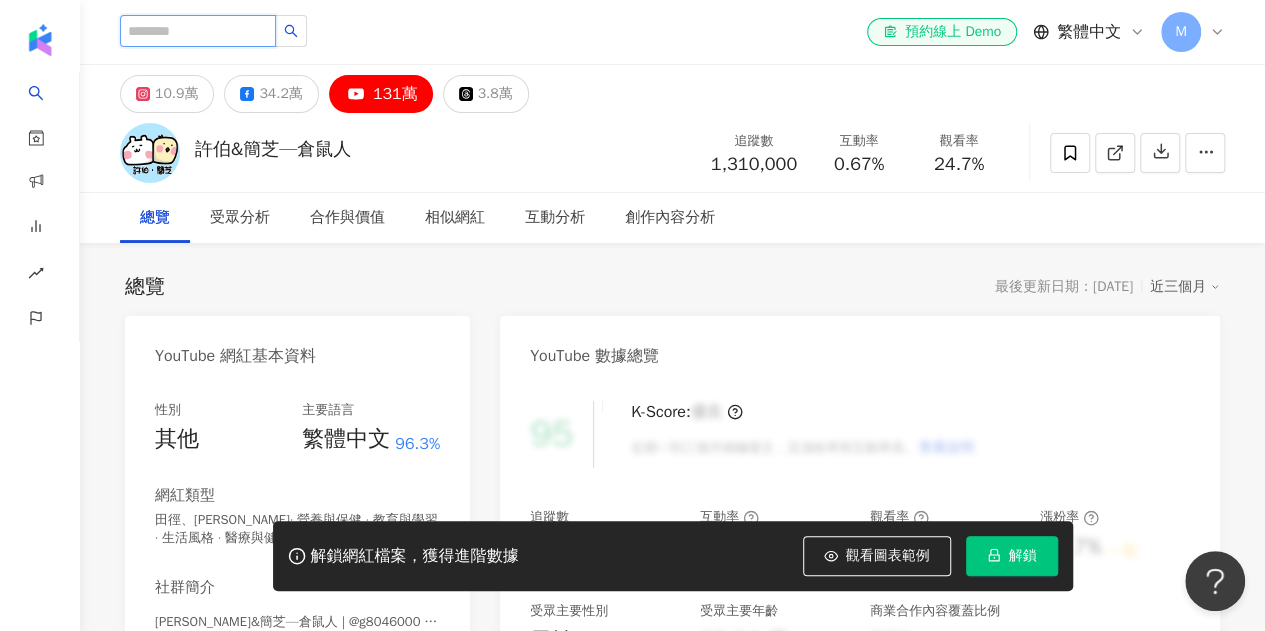 click at bounding box center (198, 31) 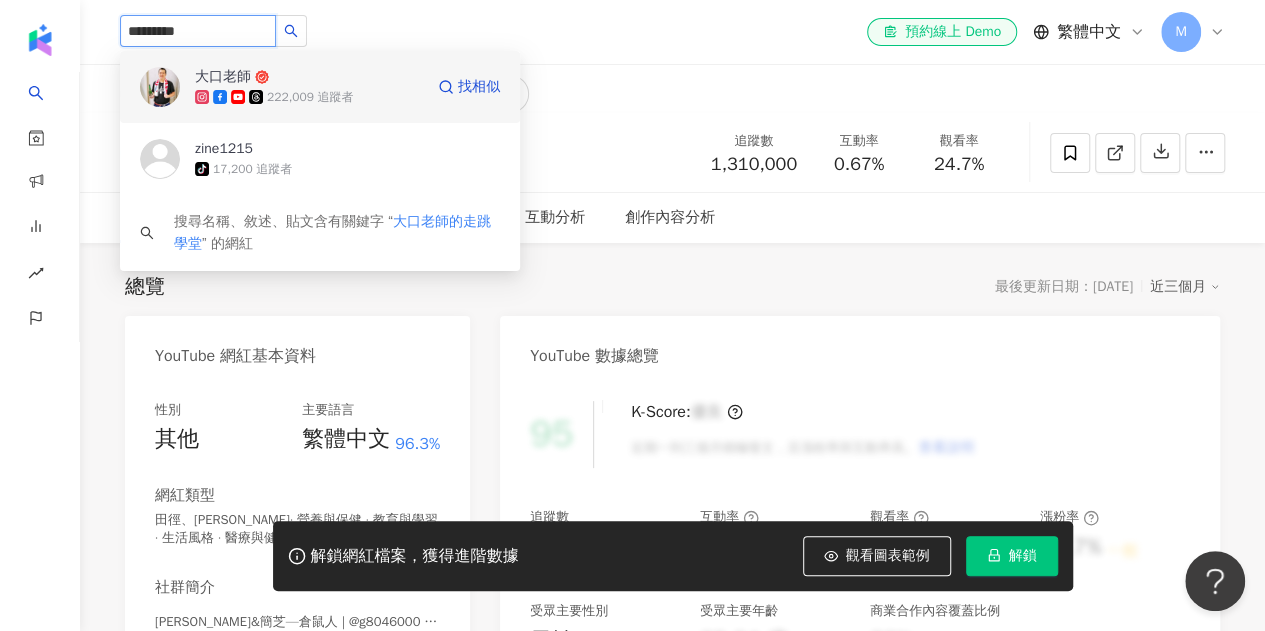 click on "222,009   追蹤者" at bounding box center (310, 97) 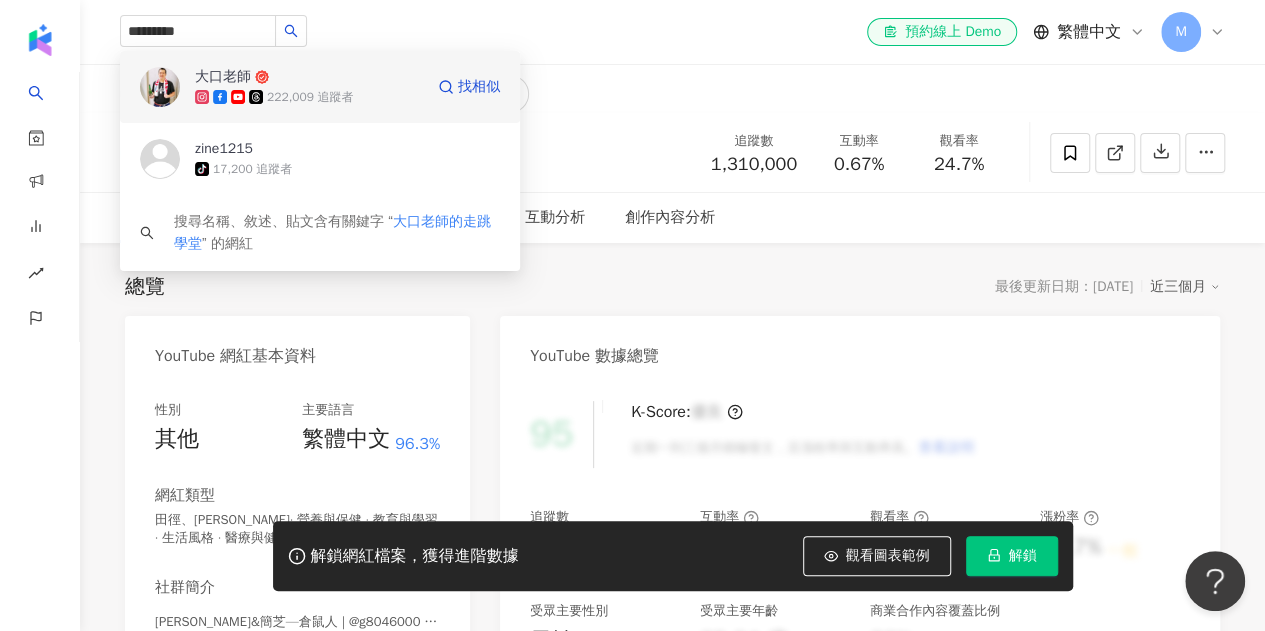 type 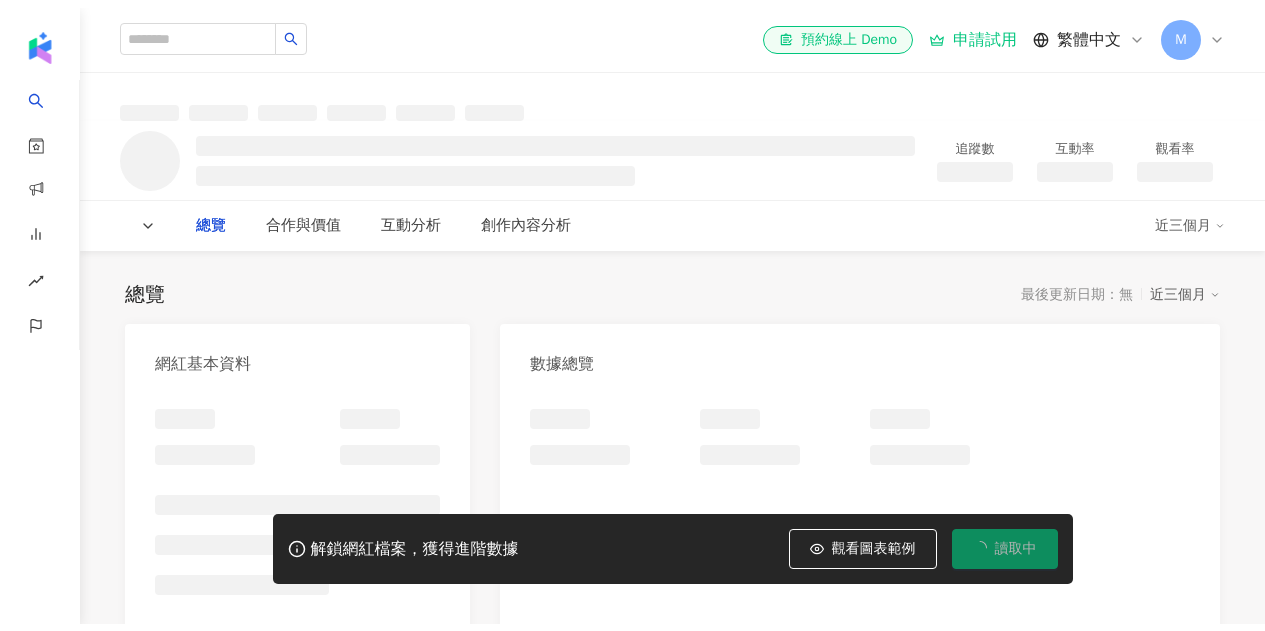 scroll, scrollTop: 0, scrollLeft: 0, axis: both 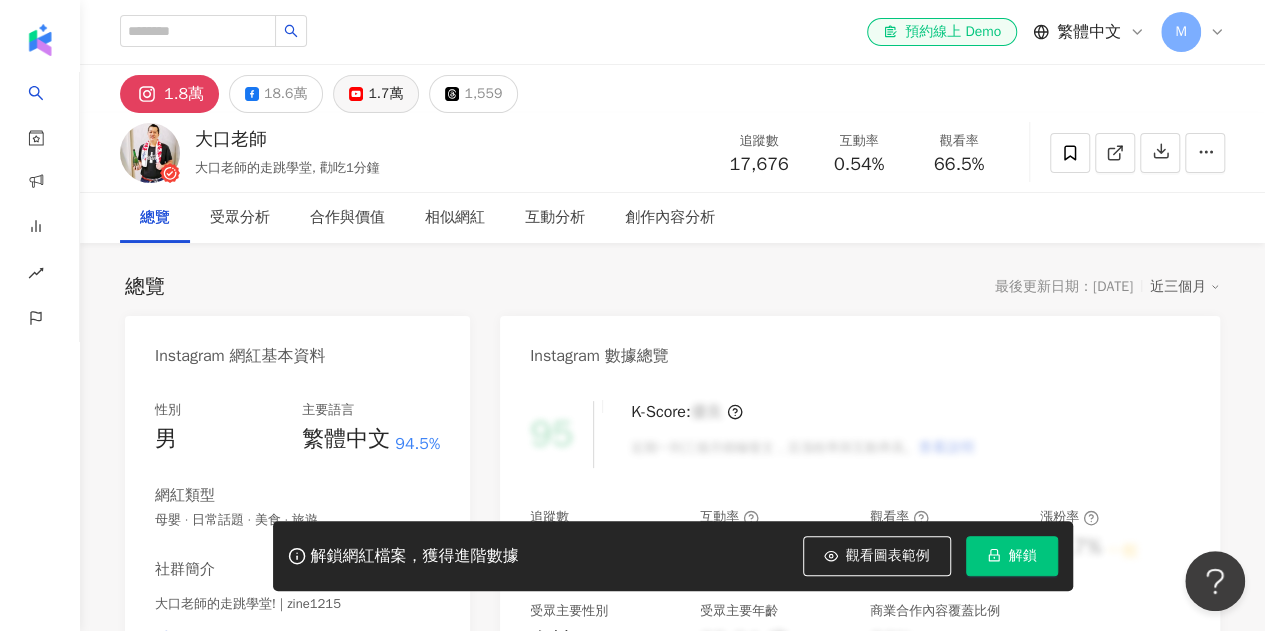click on "1.7萬" at bounding box center (376, 94) 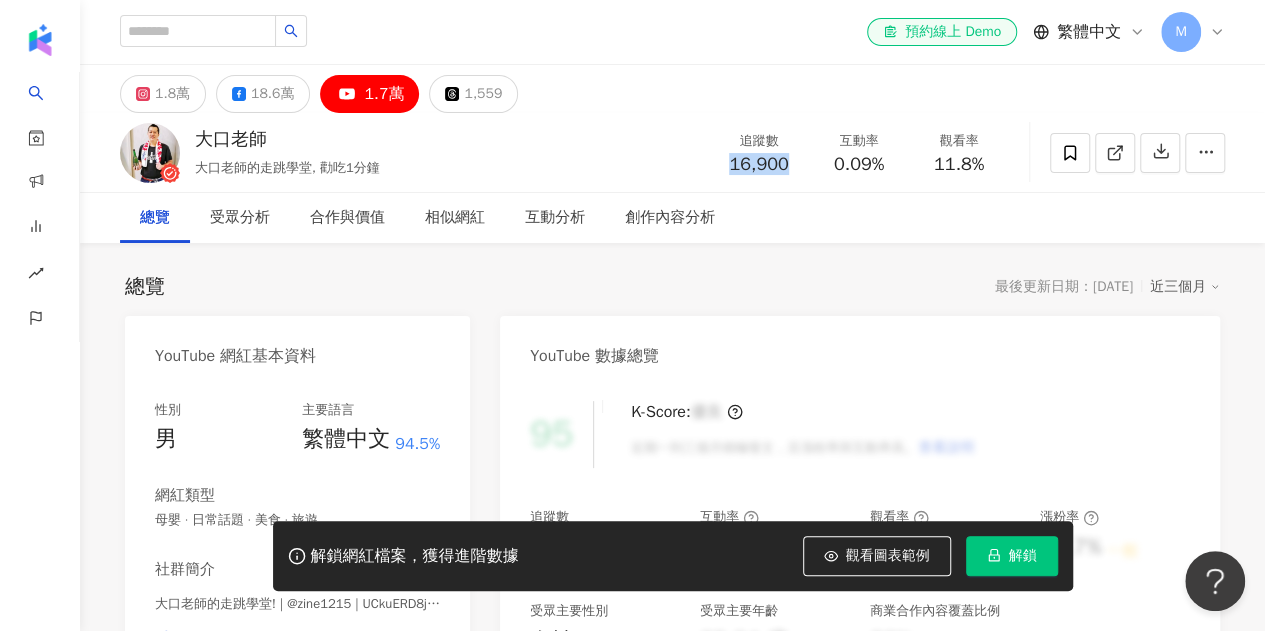 drag, startPoint x: 720, startPoint y: 169, endPoint x: 789, endPoint y: 161, distance: 69.46222 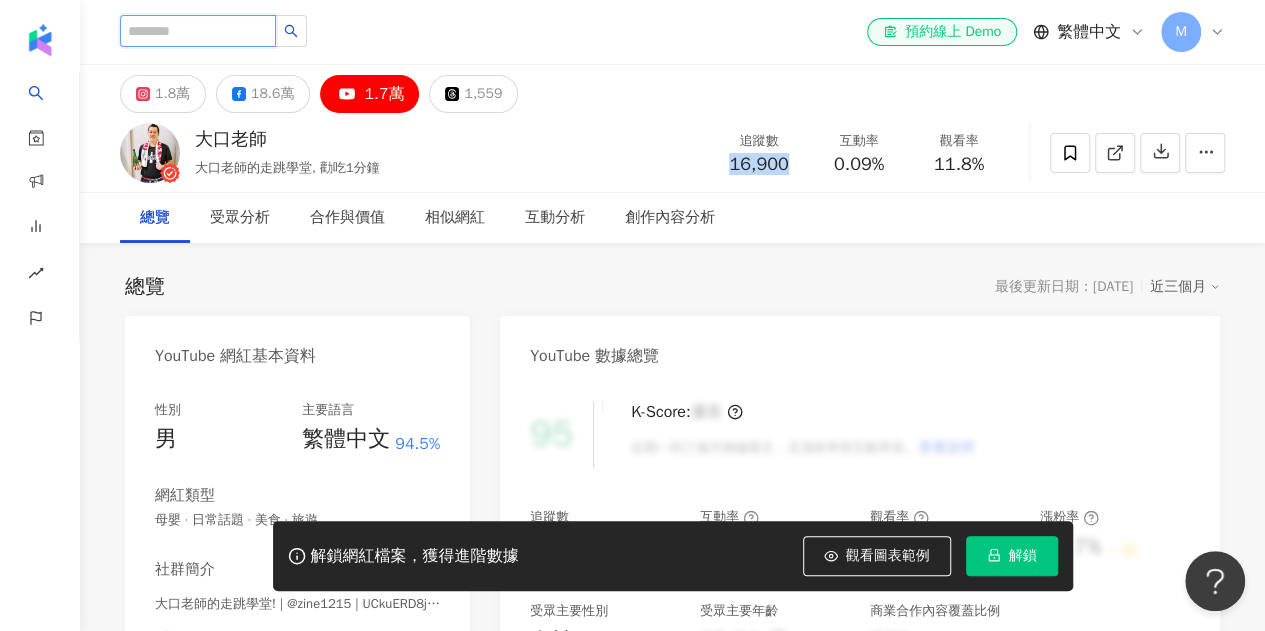 click at bounding box center (198, 31) 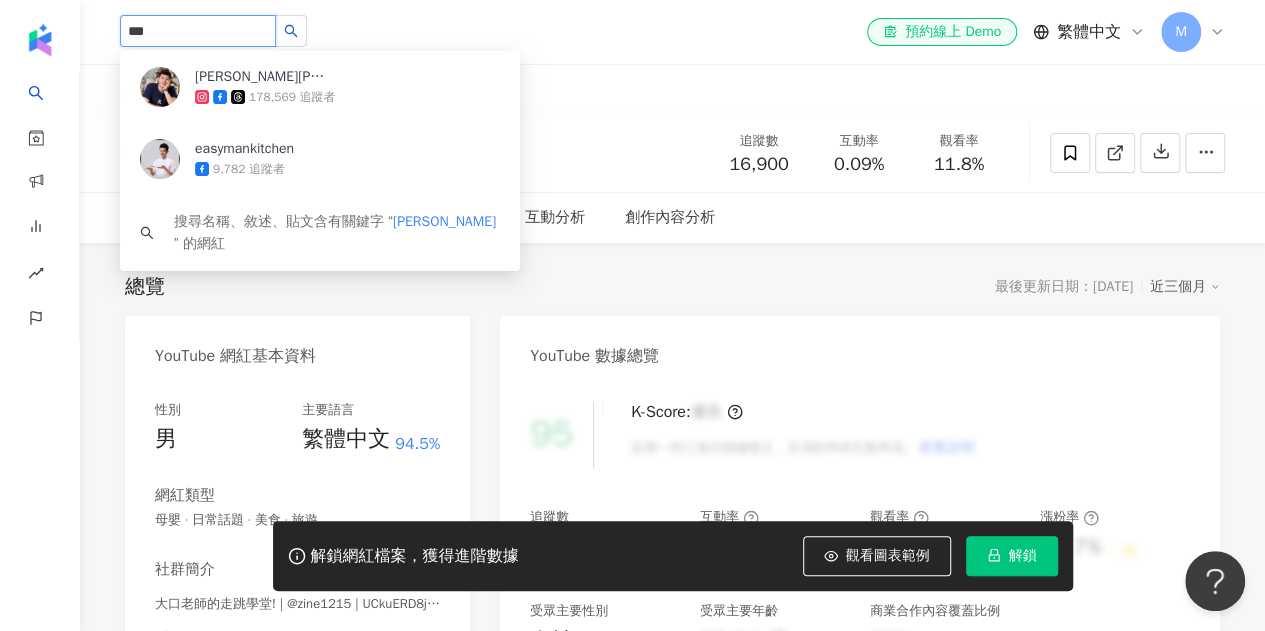 type on "***" 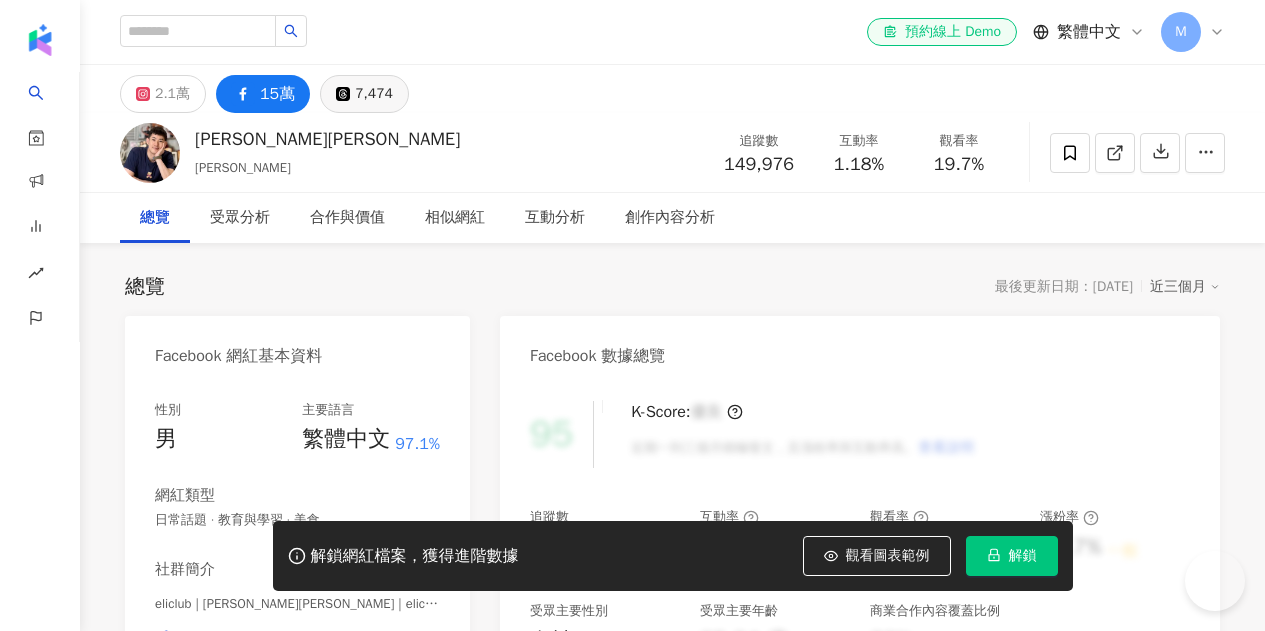 scroll, scrollTop: 0, scrollLeft: 0, axis: both 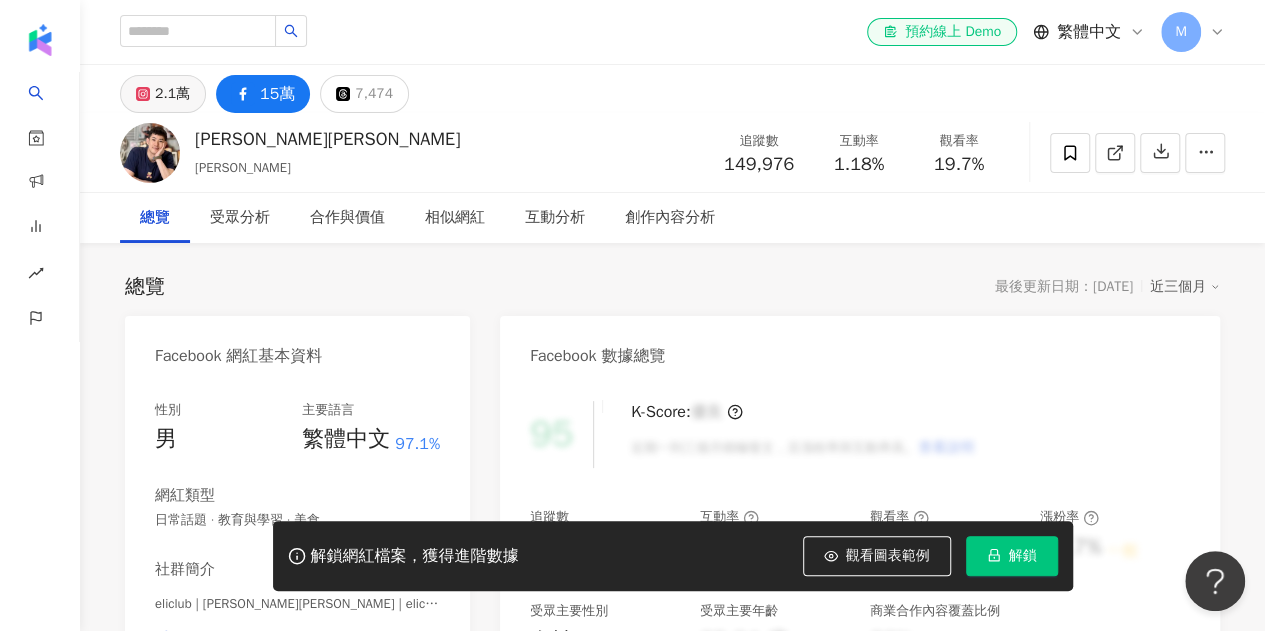click on "2.1萬" at bounding box center (172, 94) 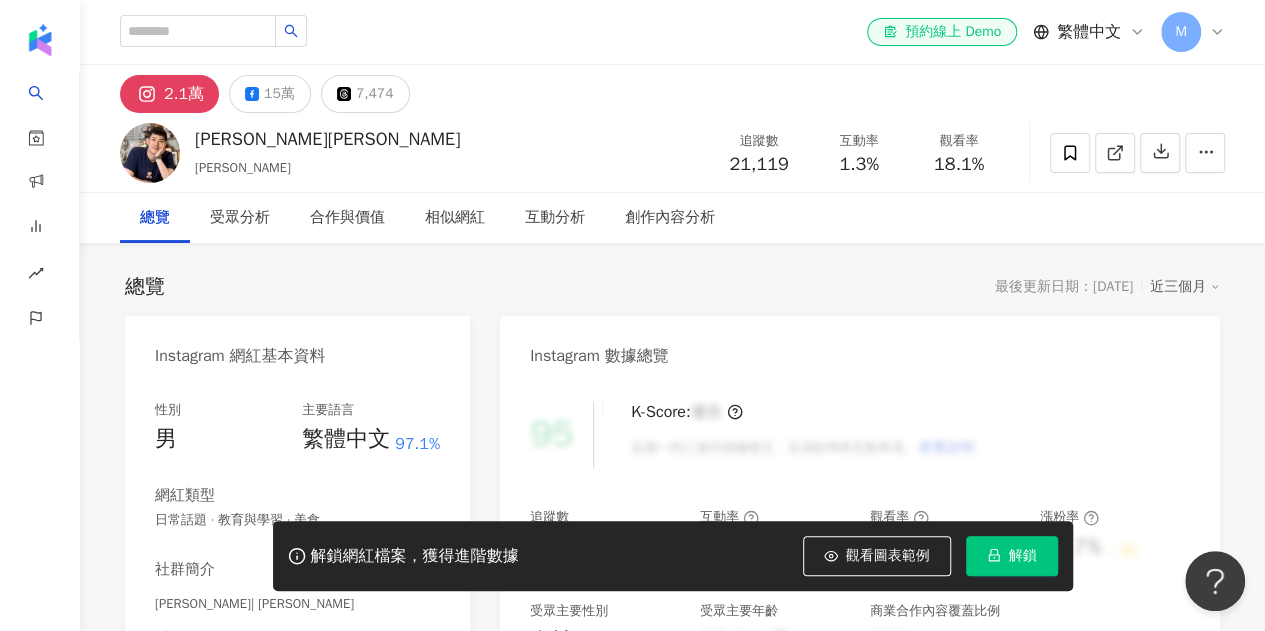 drag, startPoint x: 776, startPoint y: 163, endPoint x: 789, endPoint y: 160, distance: 13.341664 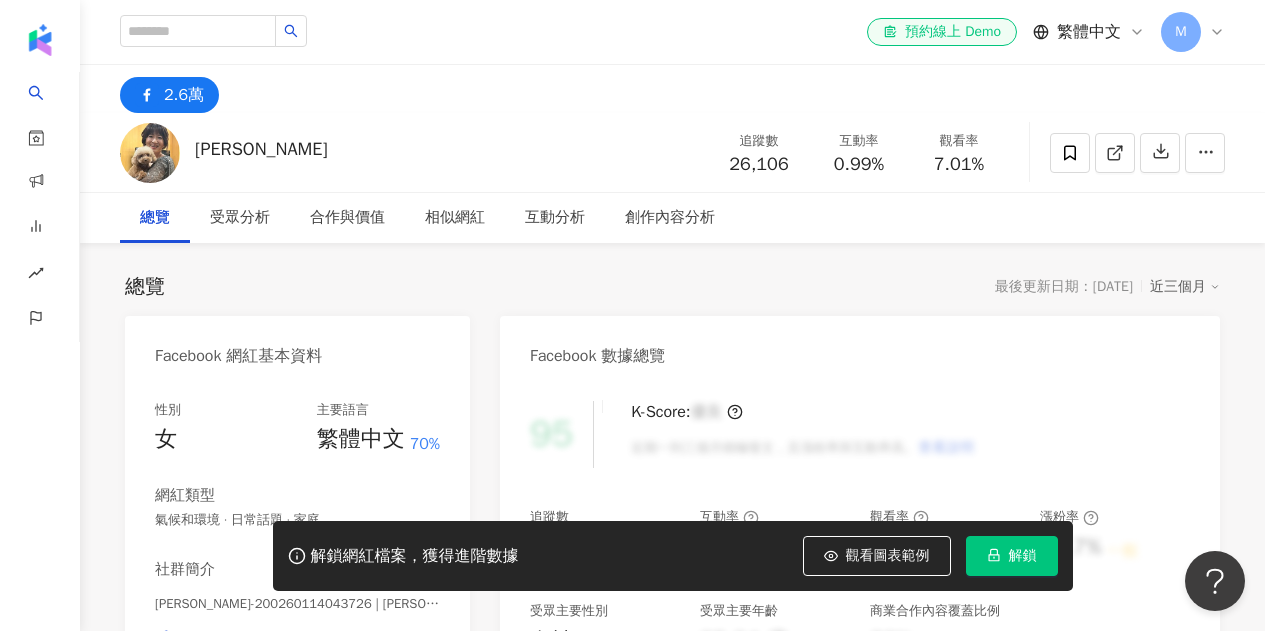 scroll, scrollTop: 0, scrollLeft: 0, axis: both 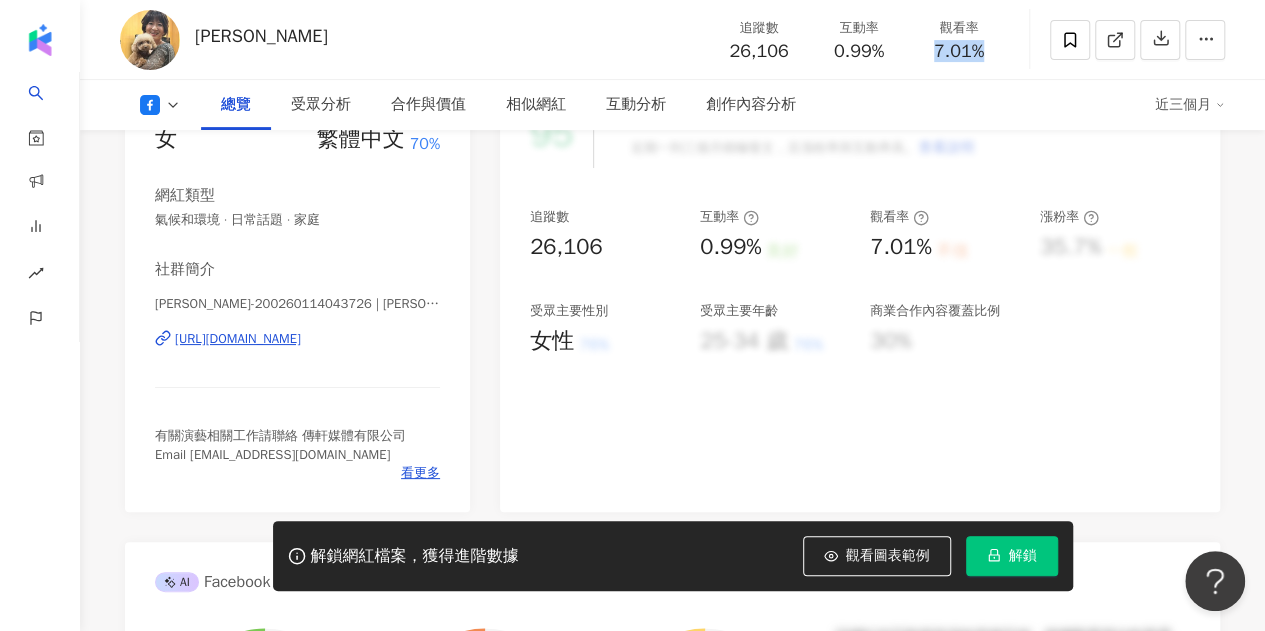 click on "[URL][DOMAIN_NAME]" at bounding box center (238, 339) 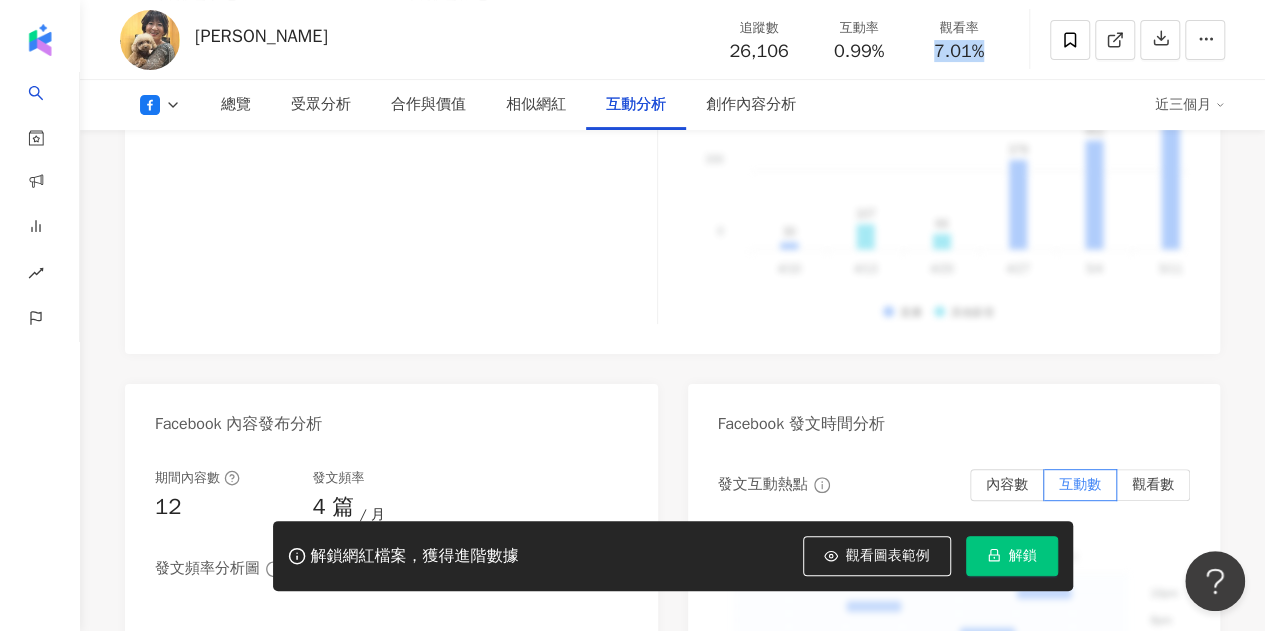 scroll, scrollTop: 4400, scrollLeft: 0, axis: vertical 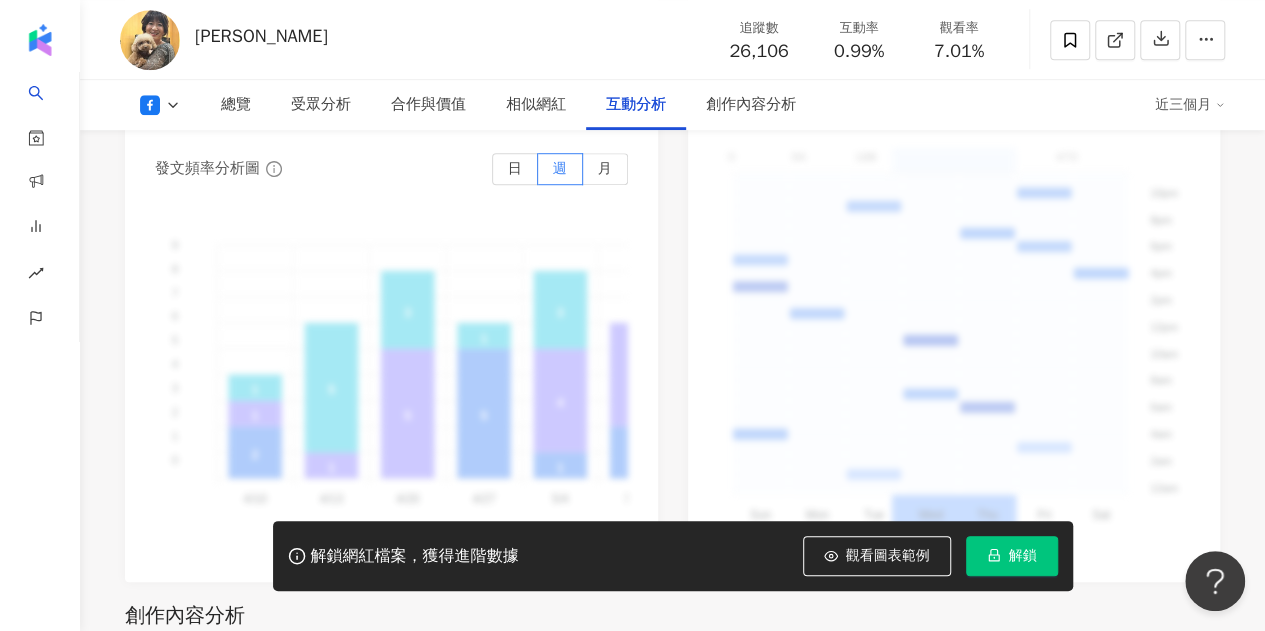 click on "期間內容數   12 發文頻率   4 篇 月  發文頻率分析圖 日 週 月 9 9 8 8 7 7 6 6 5 5 4 4 3 3 2 2 1 1 0 0 2 5 1 2 1 1 1 2 2 2 1 1 1 1 5 4 4 2 2 3 2 1 1 2 1 5 3 1 3 5 3 4 2 5 3 5 4 4/10 4/10 2 5 1 2 1 1 1 2 2 2 1 1 1 1 5 4 4 2 2 3 2 1 1 2 1 5 3 1 3 5 3 4 2 5 3 5 4 4/10 4/10 4/13 4/13 4/20 4/20 4/27 4/27 5/4 5/4 5/11 5/11 5/18 5/18 5/25 5/25 6/1 6/1 6/8 6/8 6/15 6/15 6/22 6/22 6/29 6/29 7/6 7/6   影音     直播     貼文" at bounding box center (391, 316) 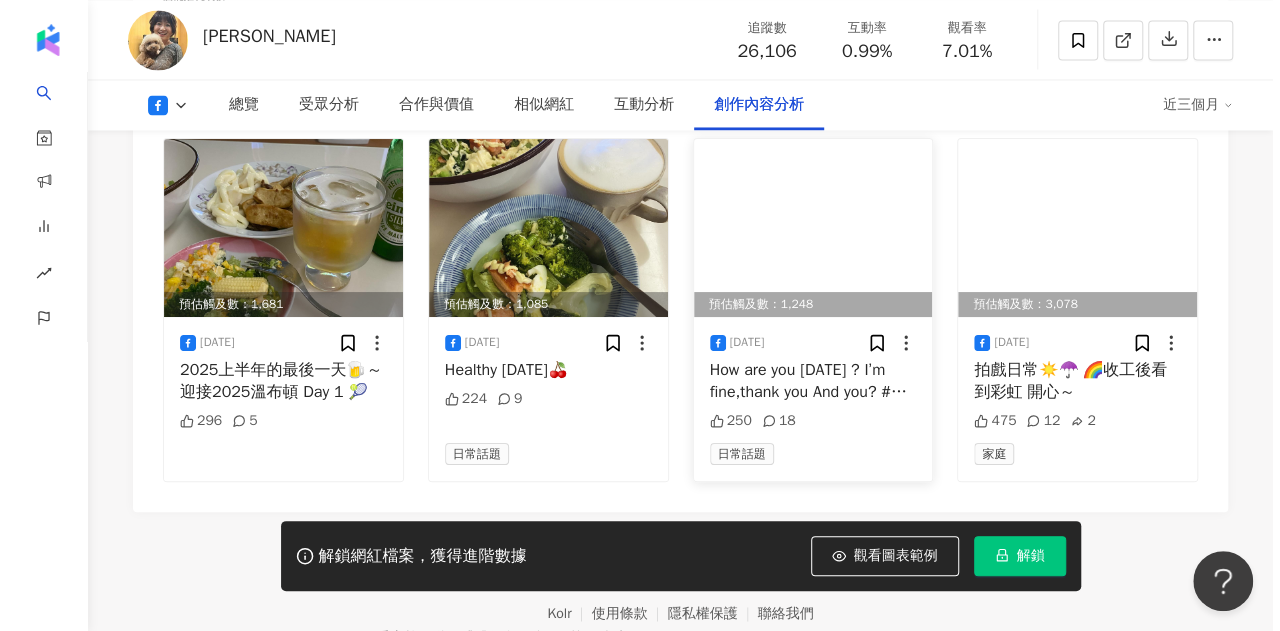 scroll, scrollTop: 5608, scrollLeft: 0, axis: vertical 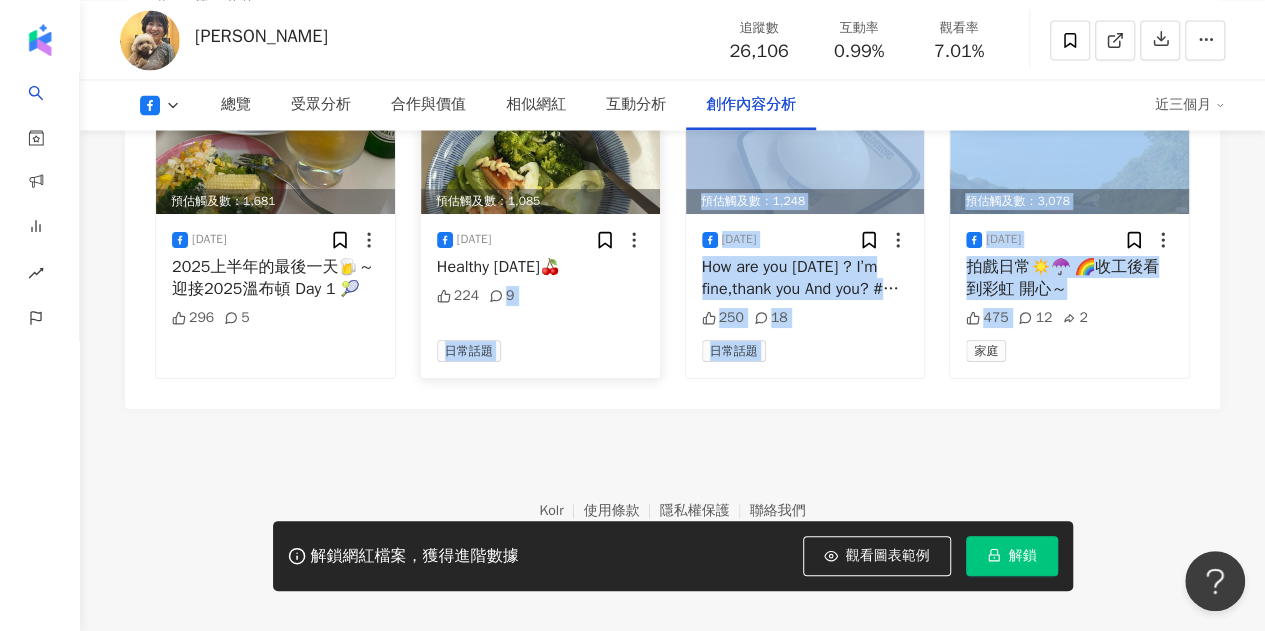 drag, startPoint x: 962, startPoint y: 315, endPoint x: 497, endPoint y: 313, distance: 465.0043 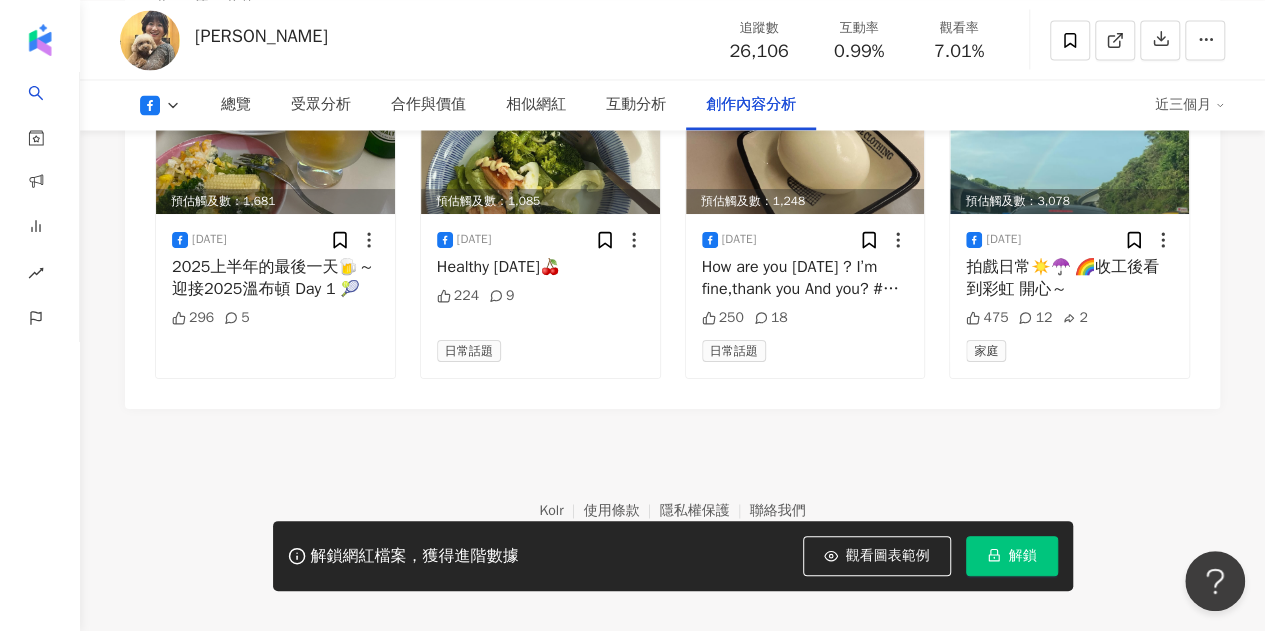 click on "Kolr 使用條款 隱私權保護 聯絡我們 愛[PERSON_NAME]互動媒體股份有限公司  |  統一編號：53342456  |  Copyright ©  2025   iKala   All Rights Reserved. 本站採用 reCAPTCHA 保護機制  |  Google 隱私權  |  Google 條款" at bounding box center [672, 520] 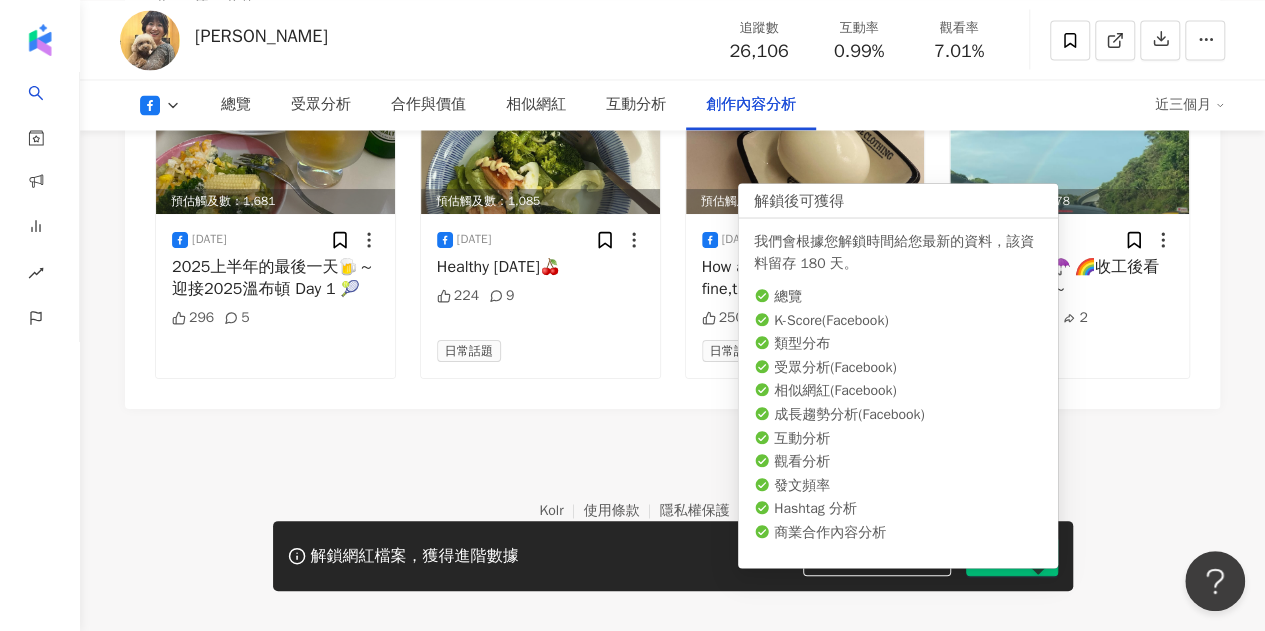 click on "解鎖" at bounding box center (1012, 556) 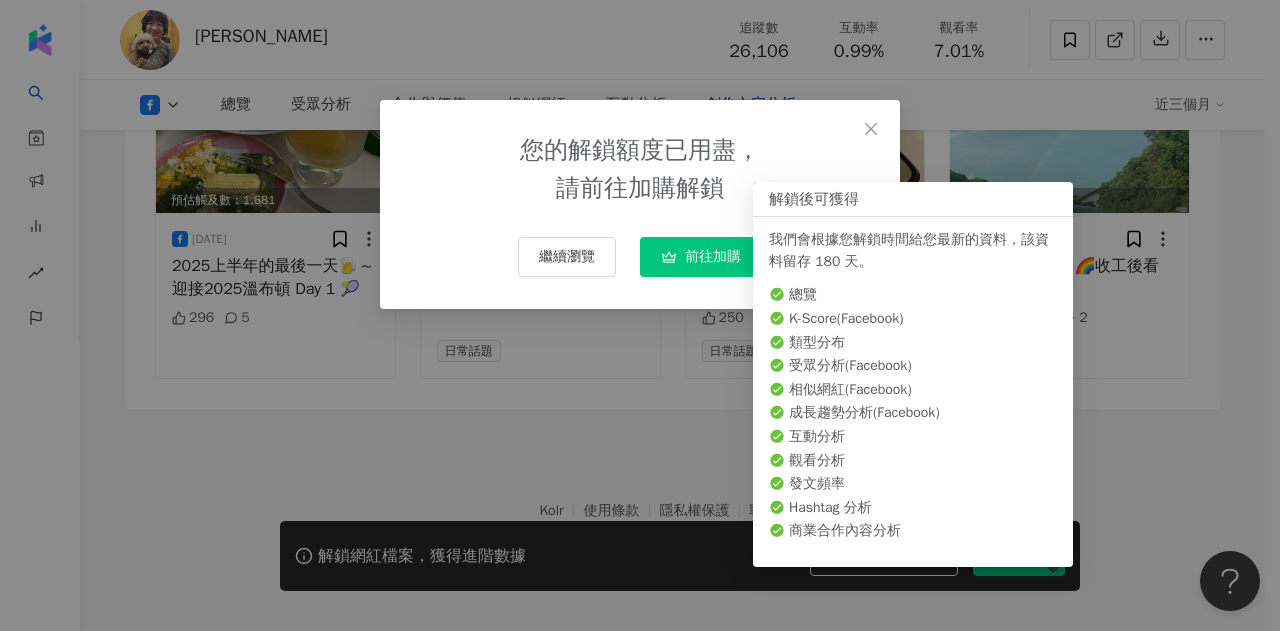 scroll, scrollTop: 5609, scrollLeft: 0, axis: vertical 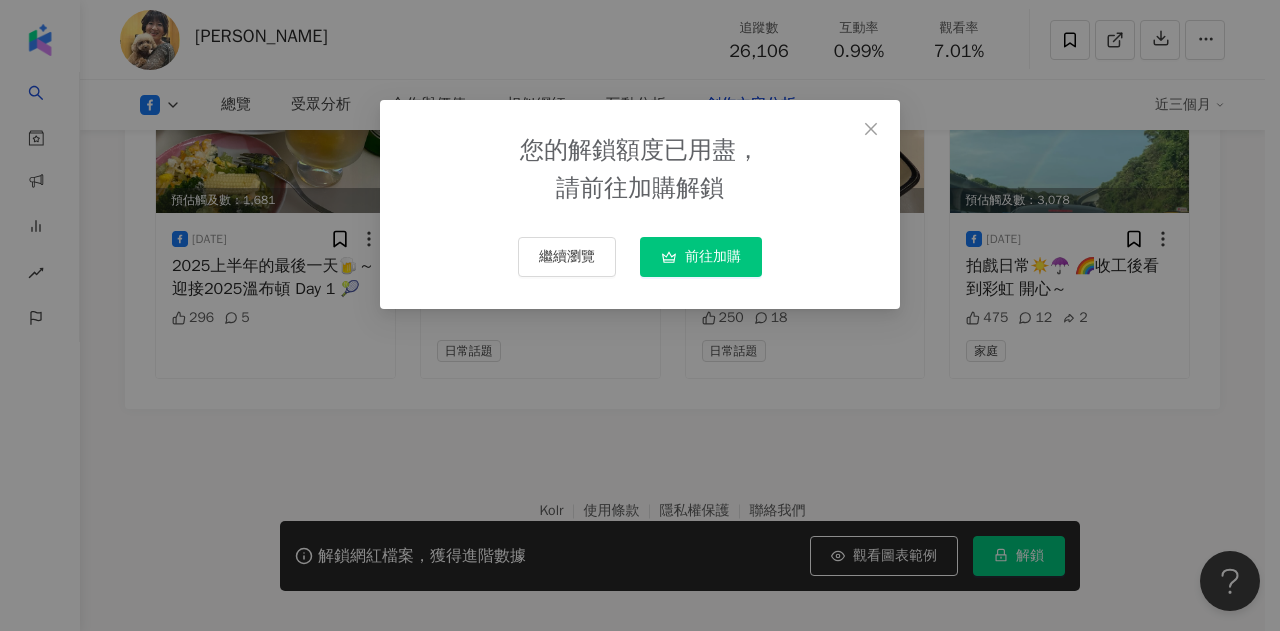 click on "前往加購" at bounding box center [713, 257] 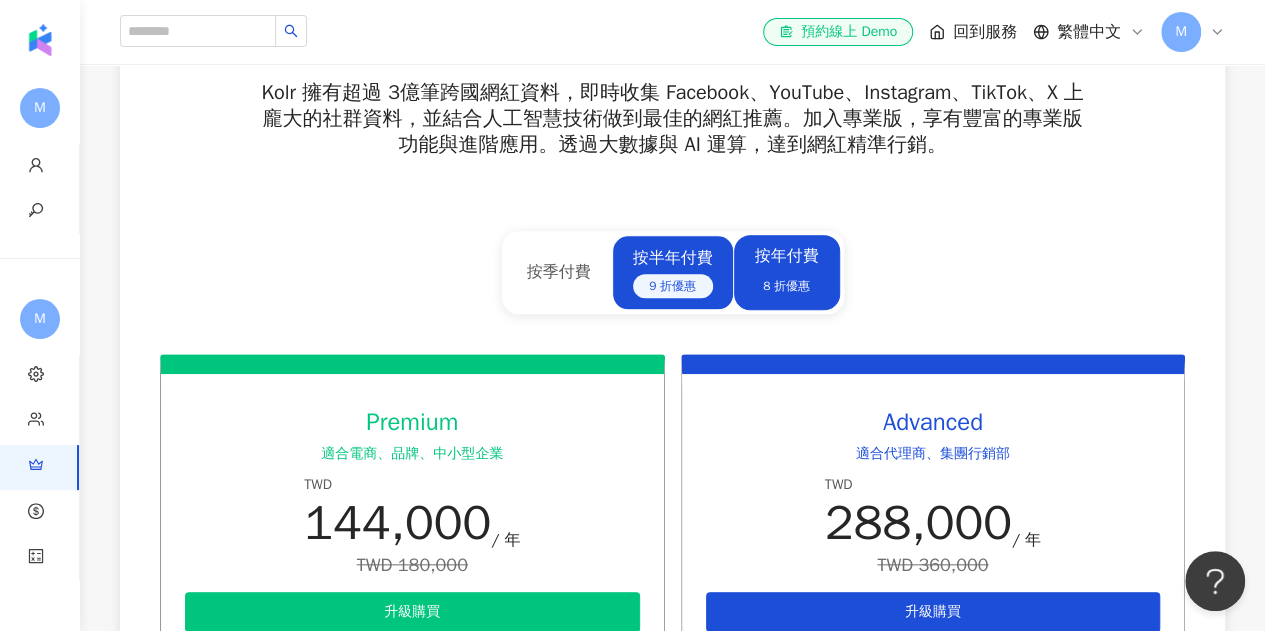 scroll, scrollTop: 700, scrollLeft: 0, axis: vertical 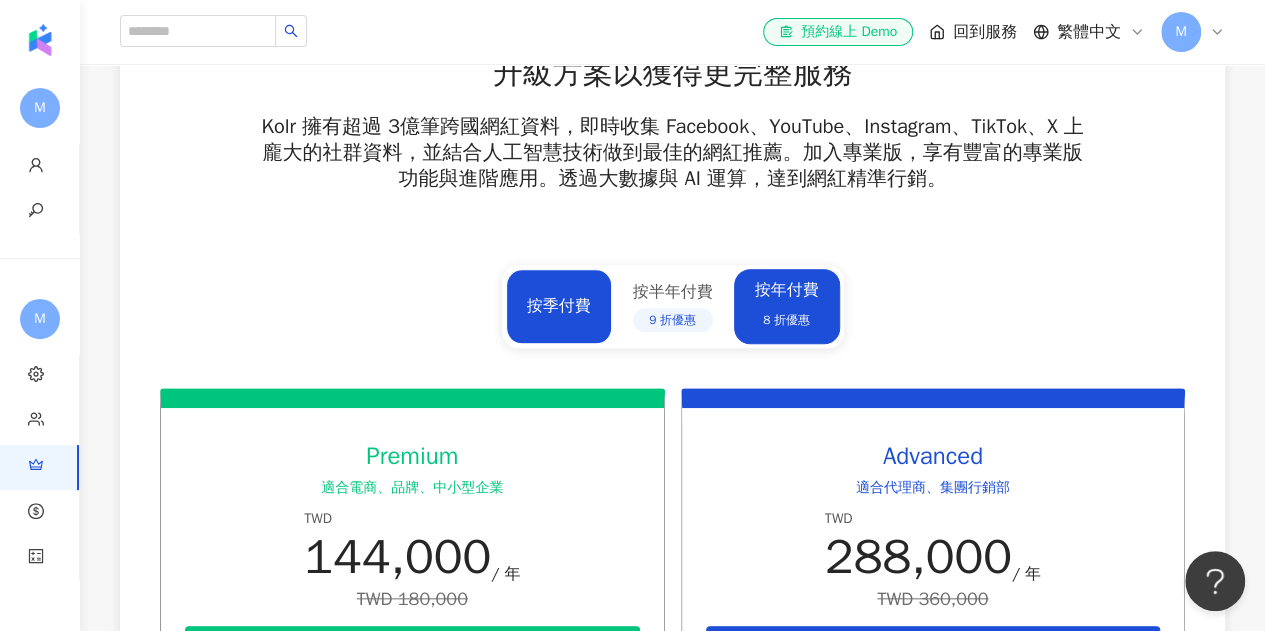 click on "按季付費" at bounding box center (559, 306) 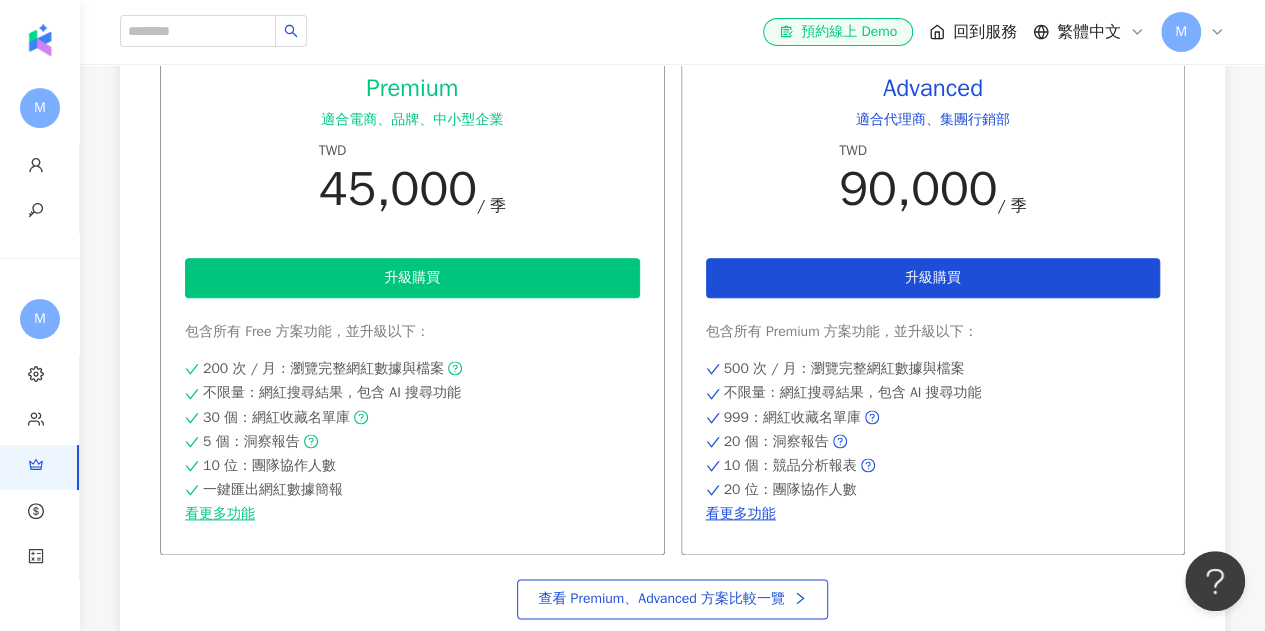 scroll, scrollTop: 948, scrollLeft: 0, axis: vertical 